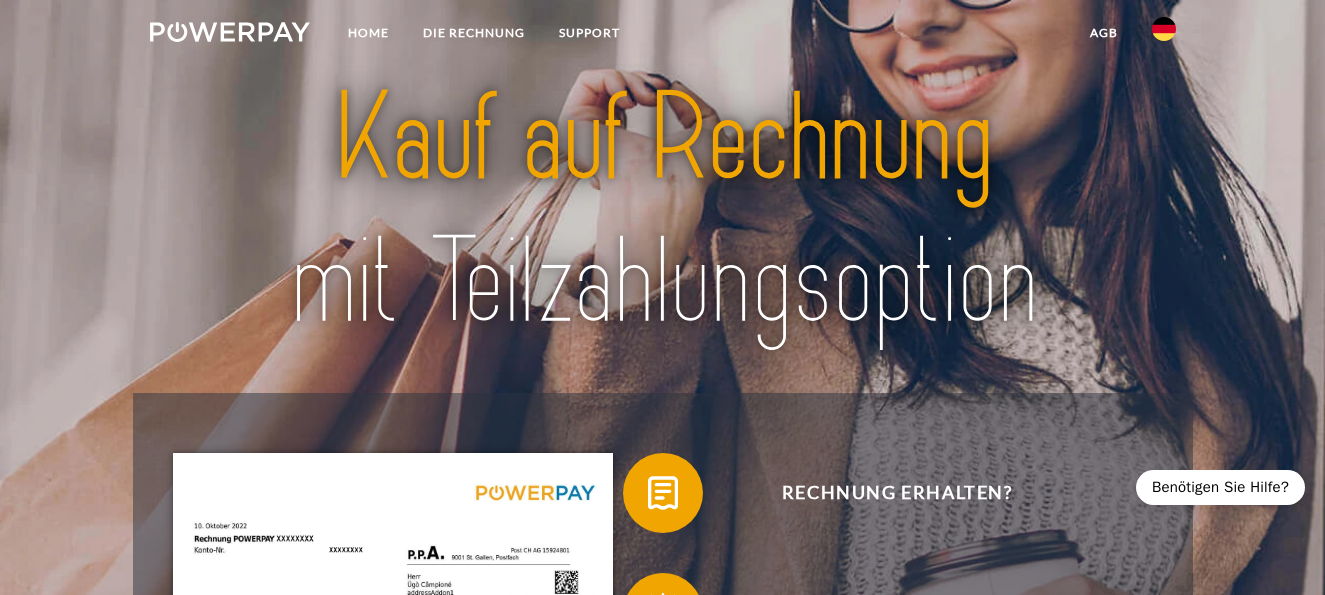 scroll, scrollTop: 0, scrollLeft: 0, axis: both 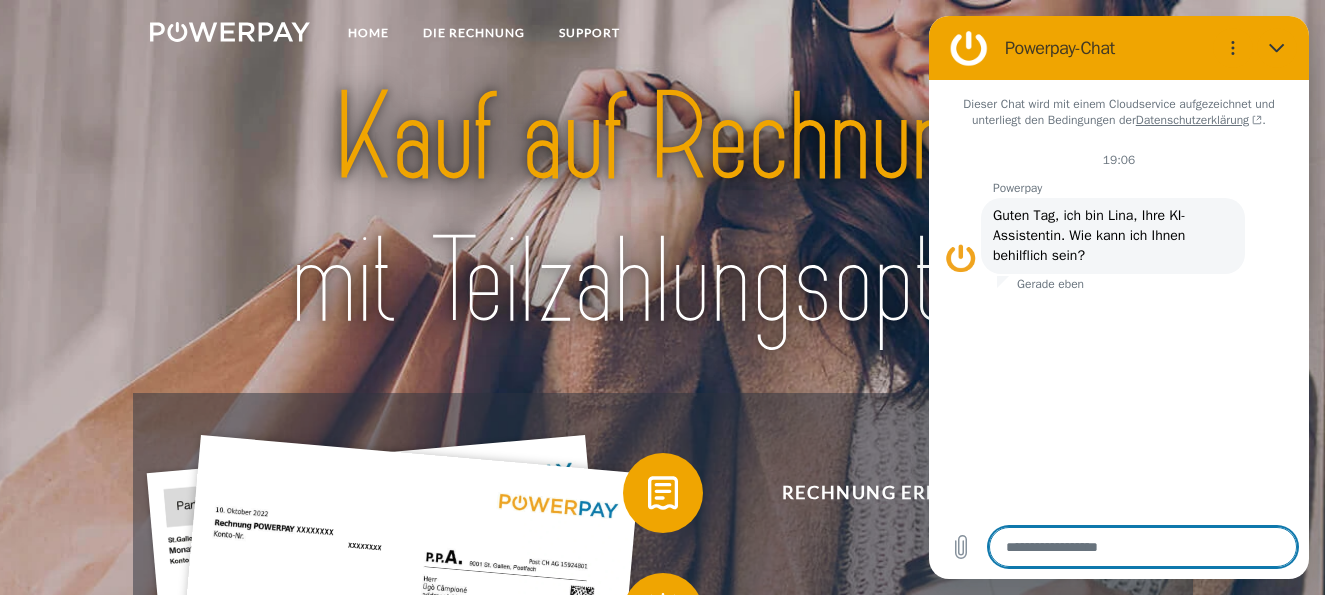 type on "*" 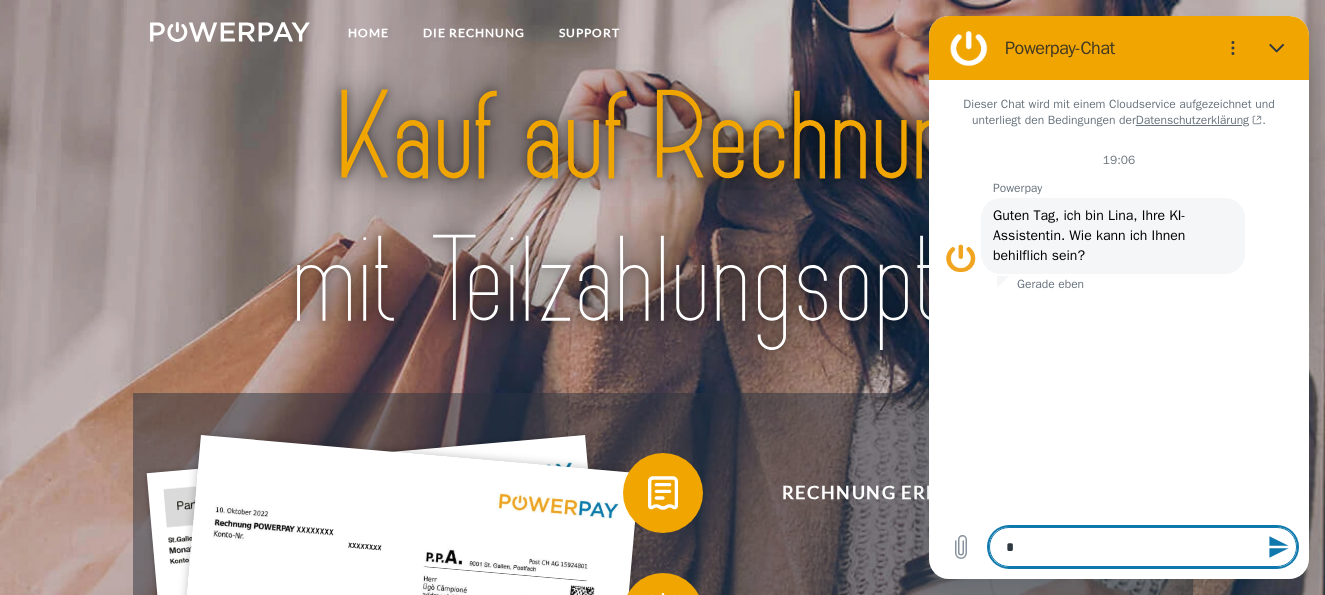 type on "**" 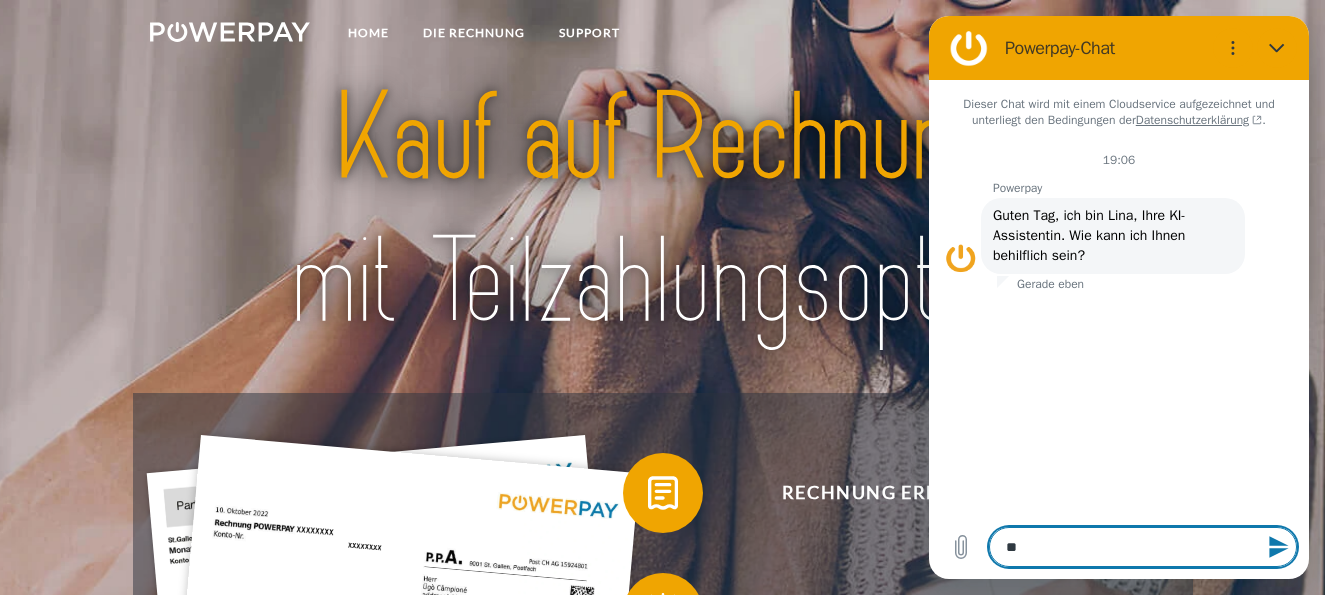 type on "***" 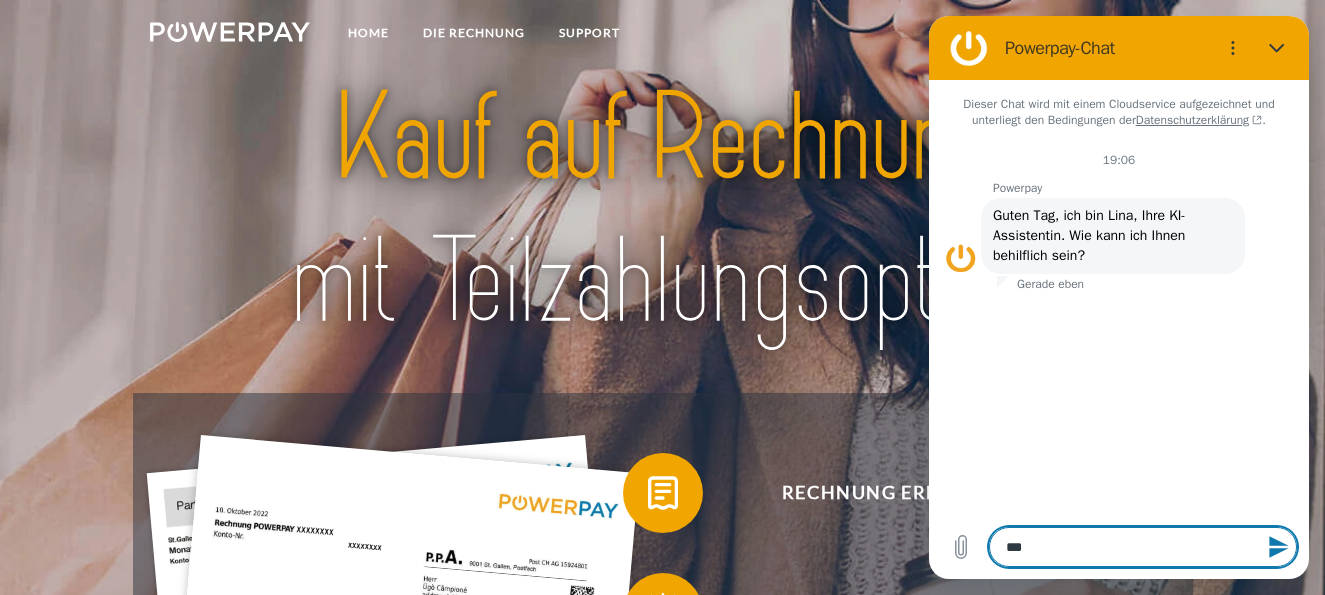 type on "****" 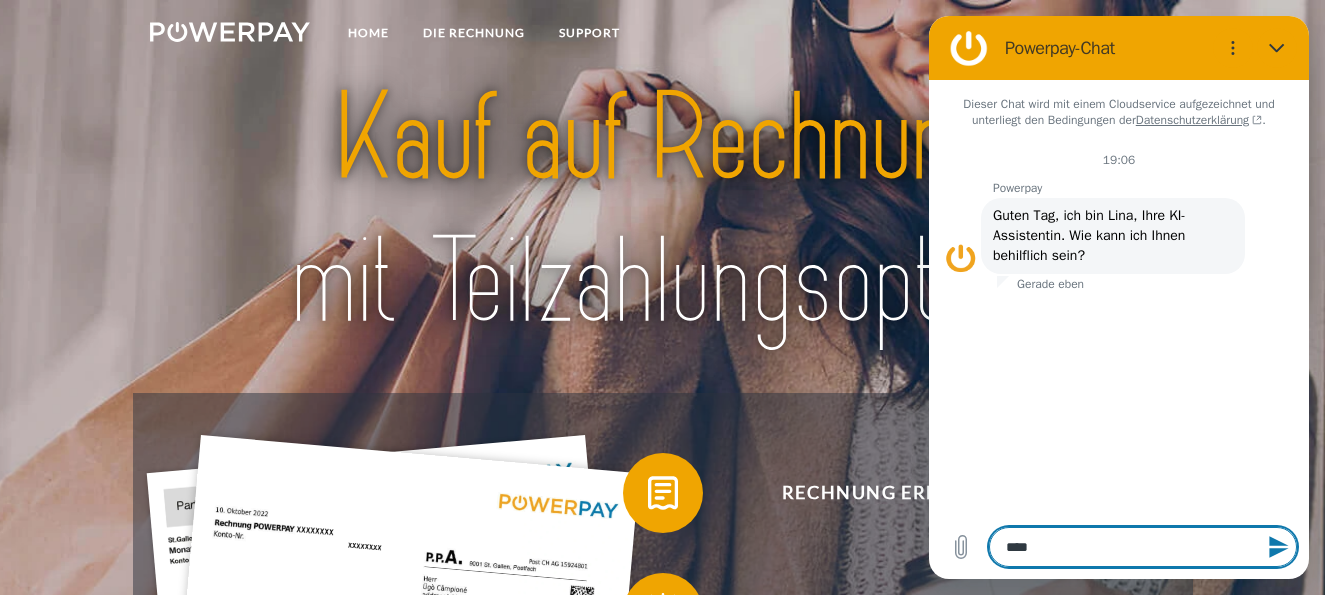 type on "*****" 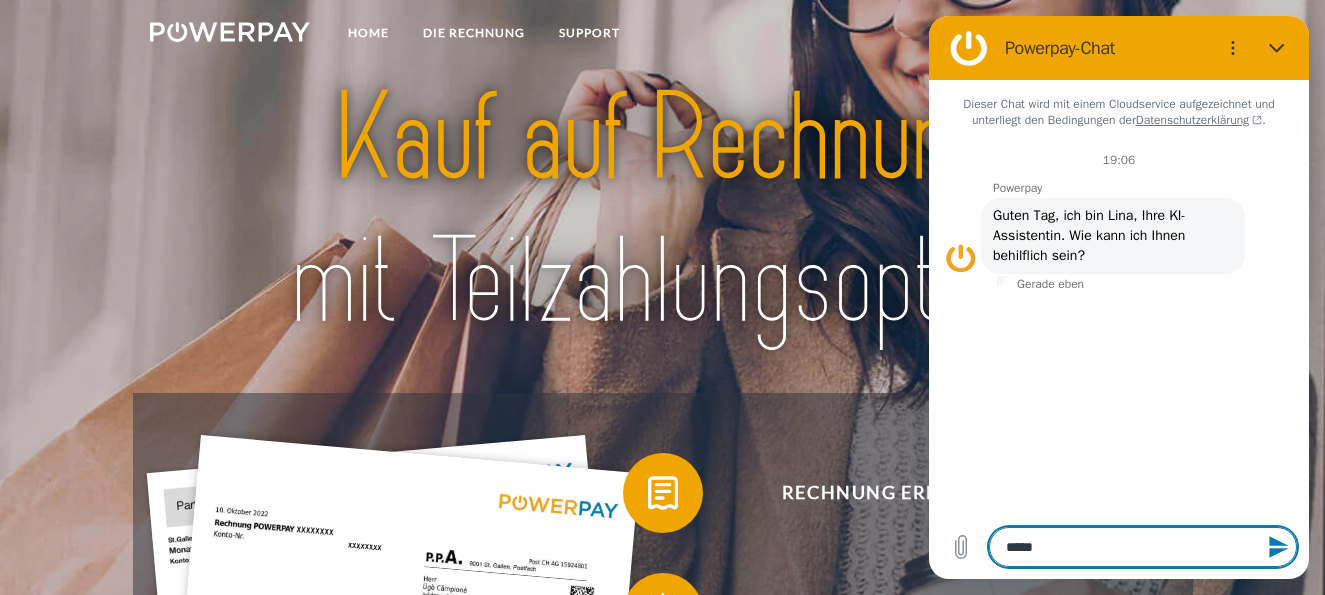 type on "*****" 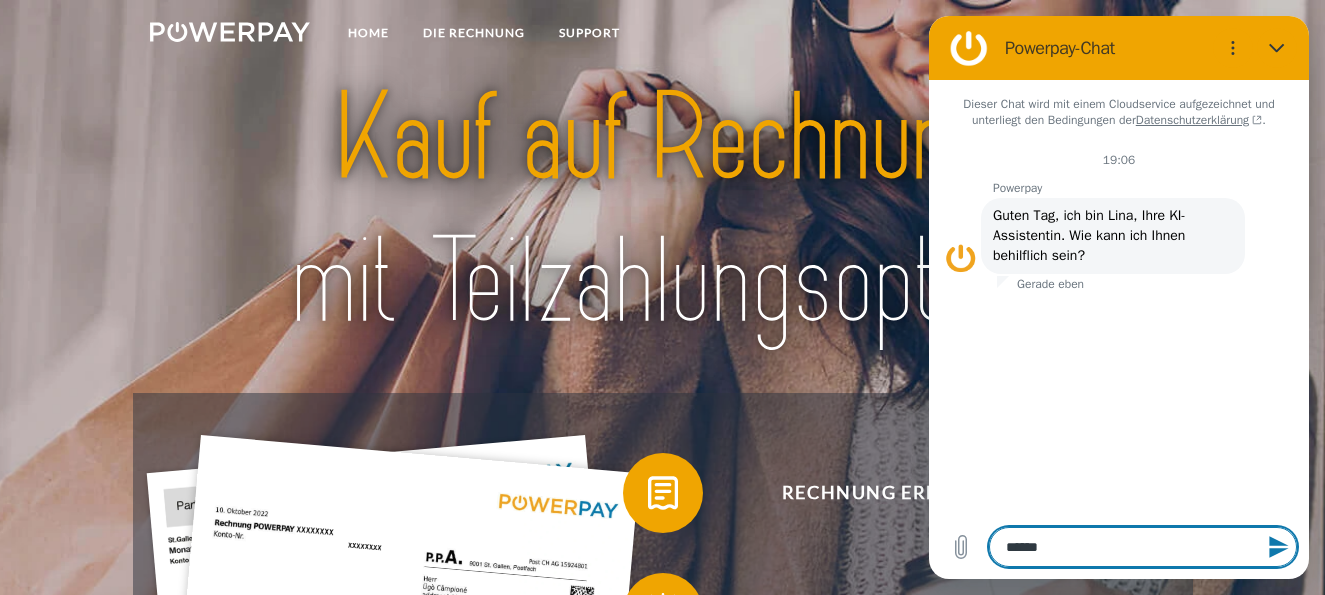 type on "*******" 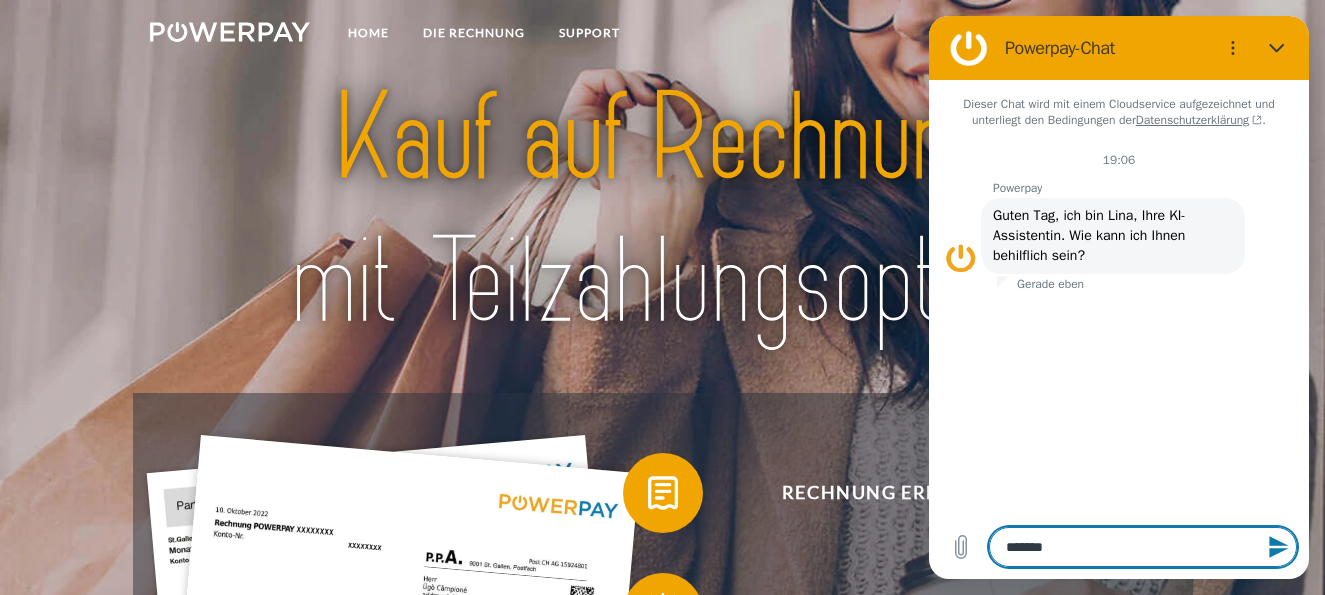 type on "********" 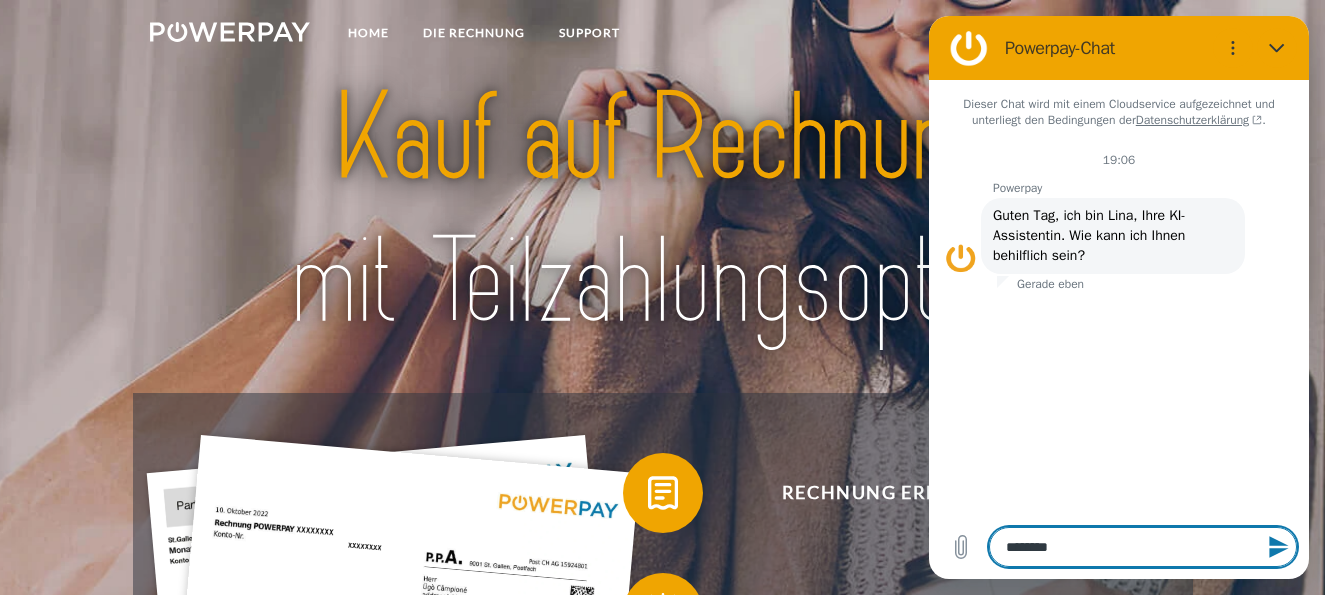 type on "*********" 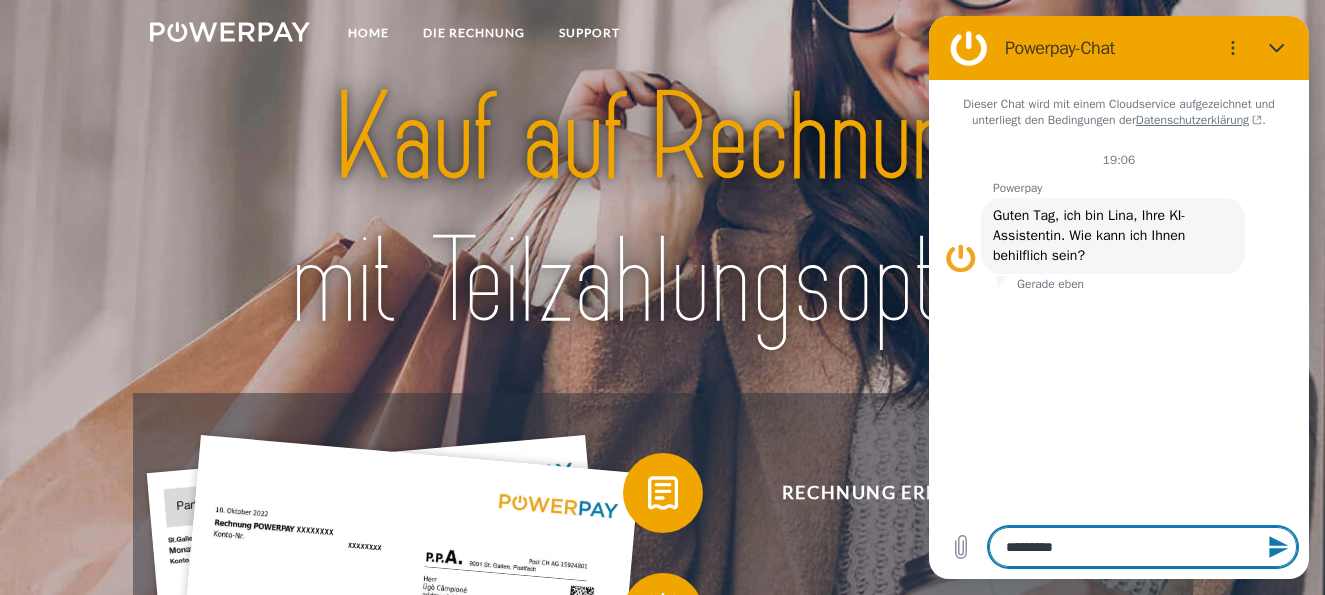 type on "*********" 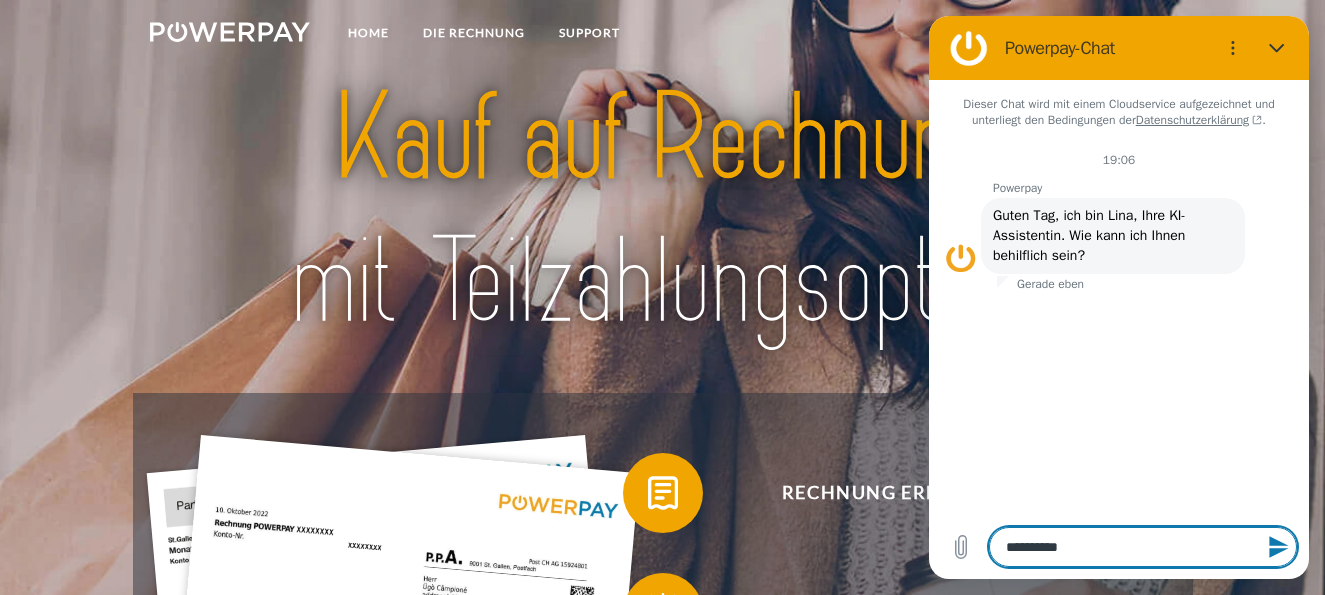 type on "**********" 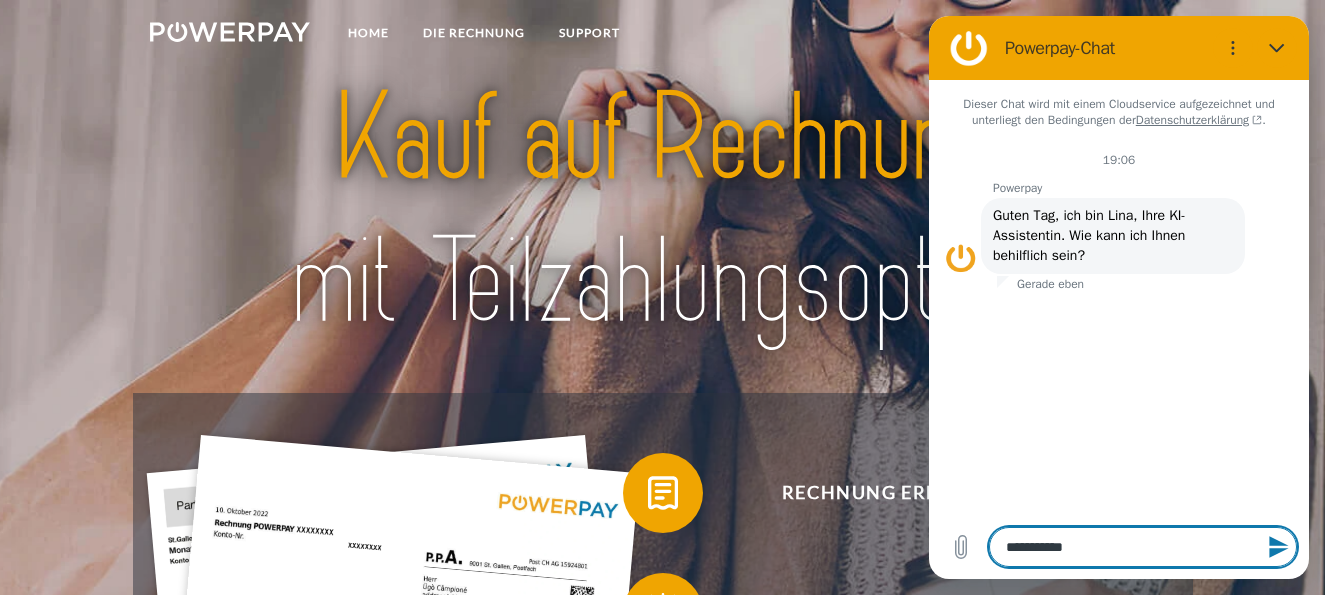 type on "**********" 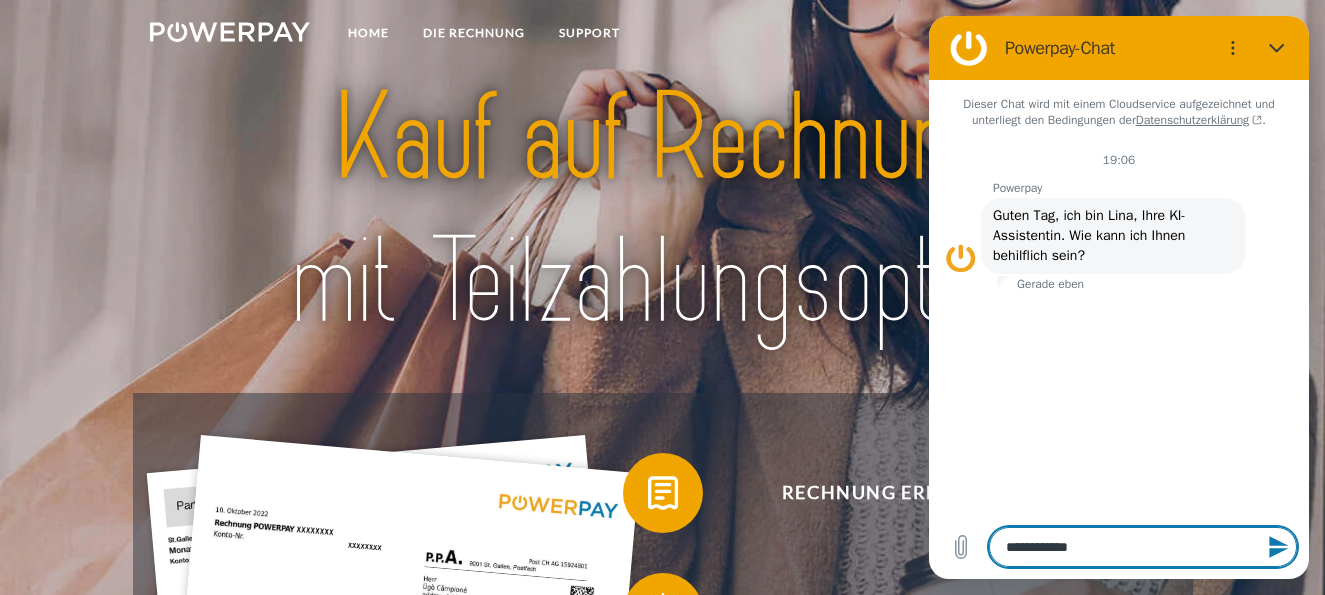 type on "**********" 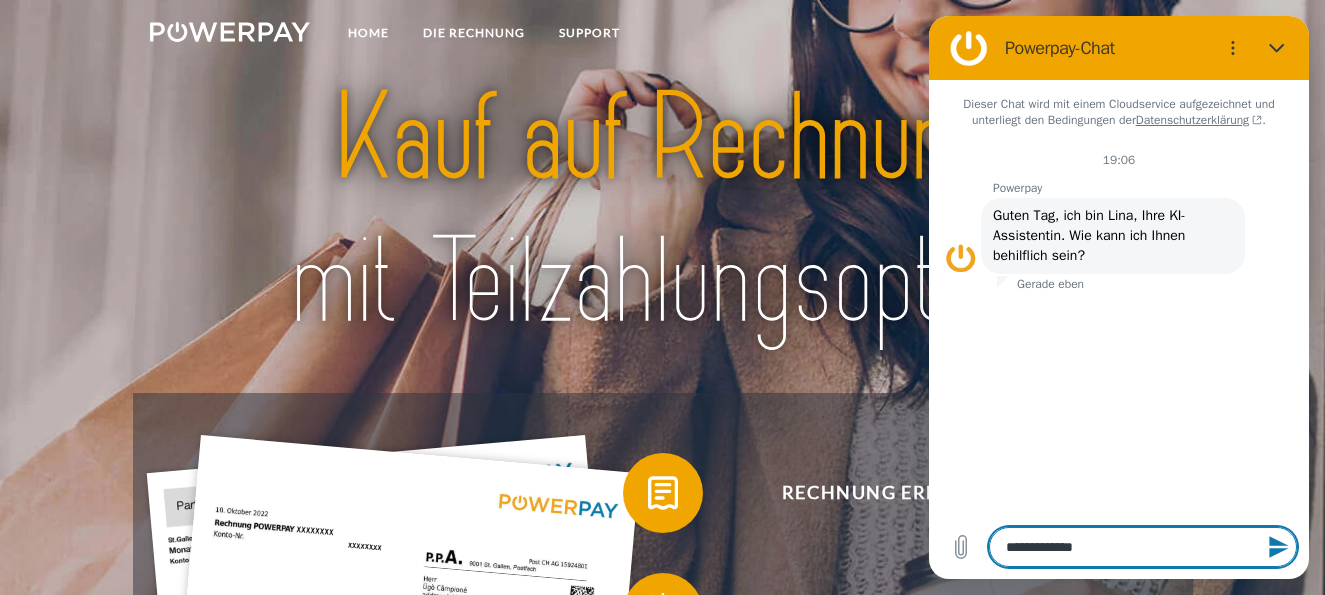 type on "**********" 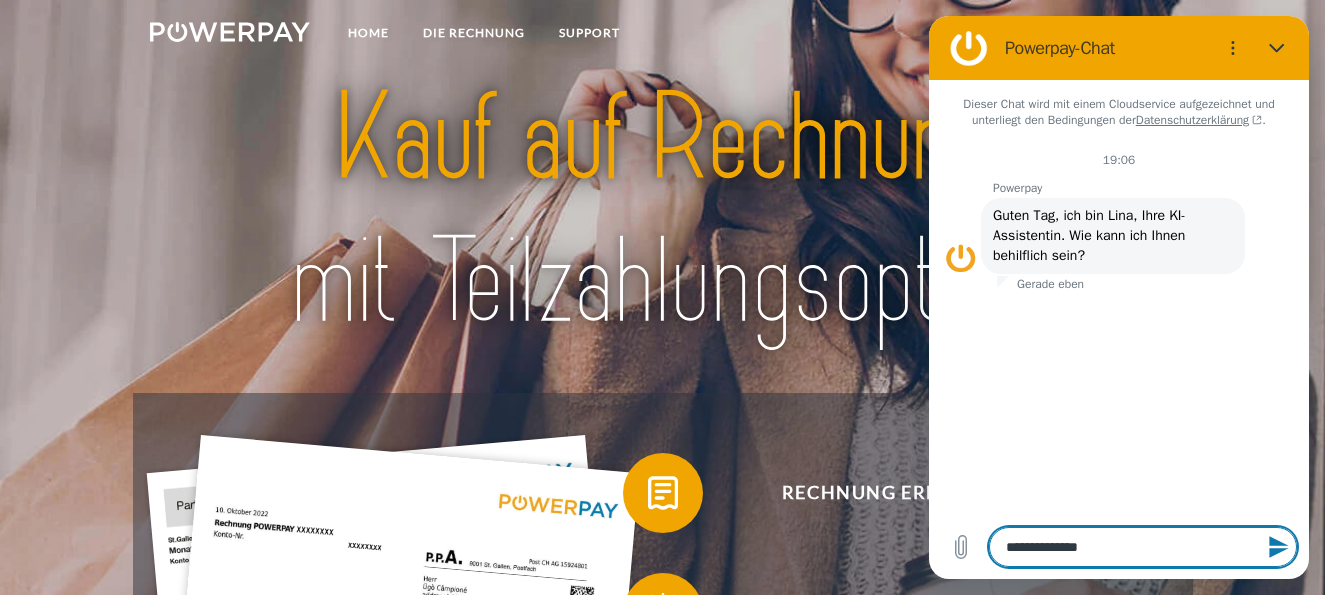 type on "**********" 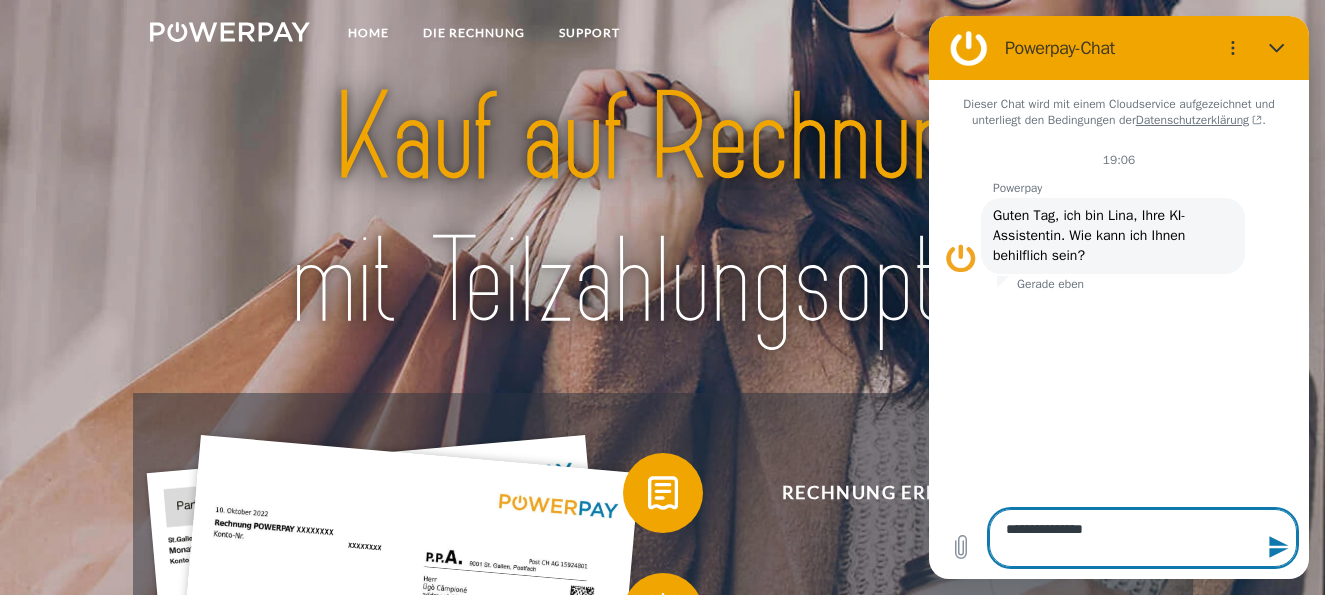 type on "[PERSONAL_INFO]
[PERSONAL_INFO]" 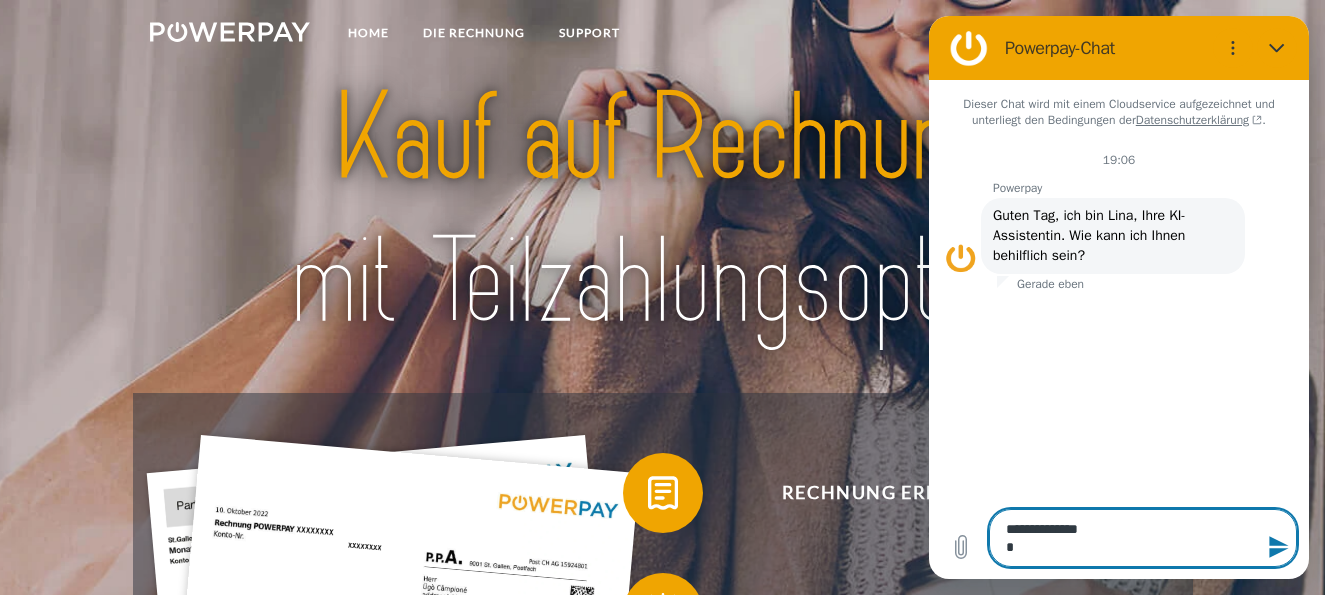 type on "[PERSONAL_INFO]
[PERSONAL_INFO]" 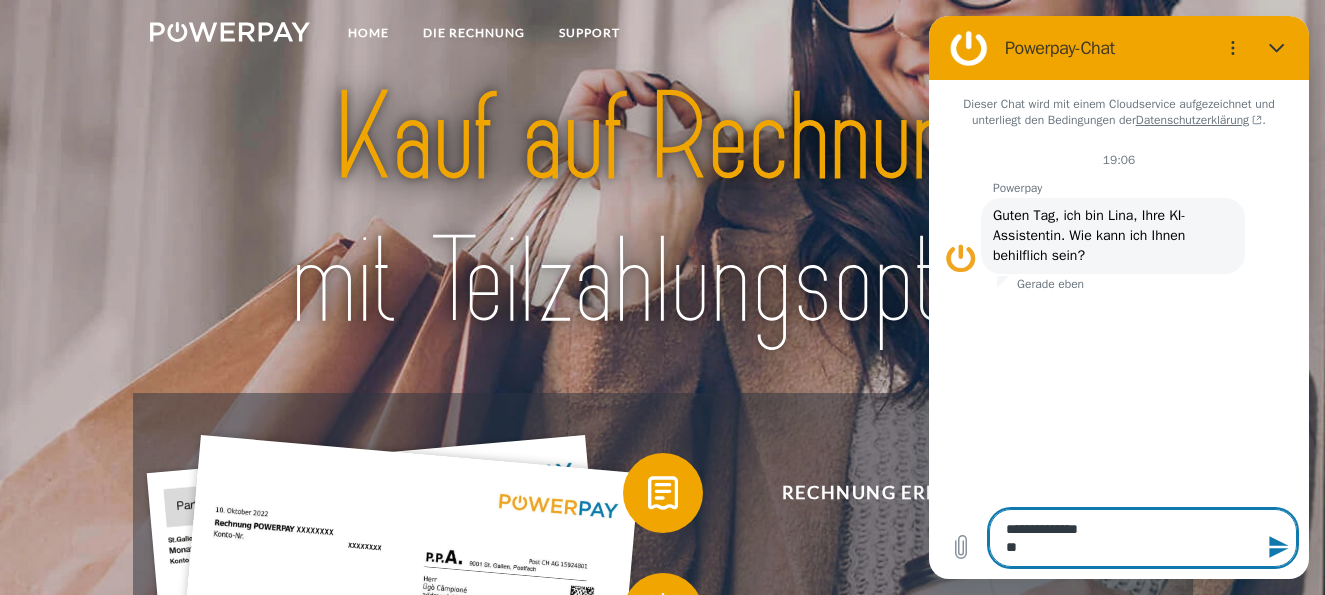 type on "[PERSONAL_INFO]
[PERSONAL_INFO]" 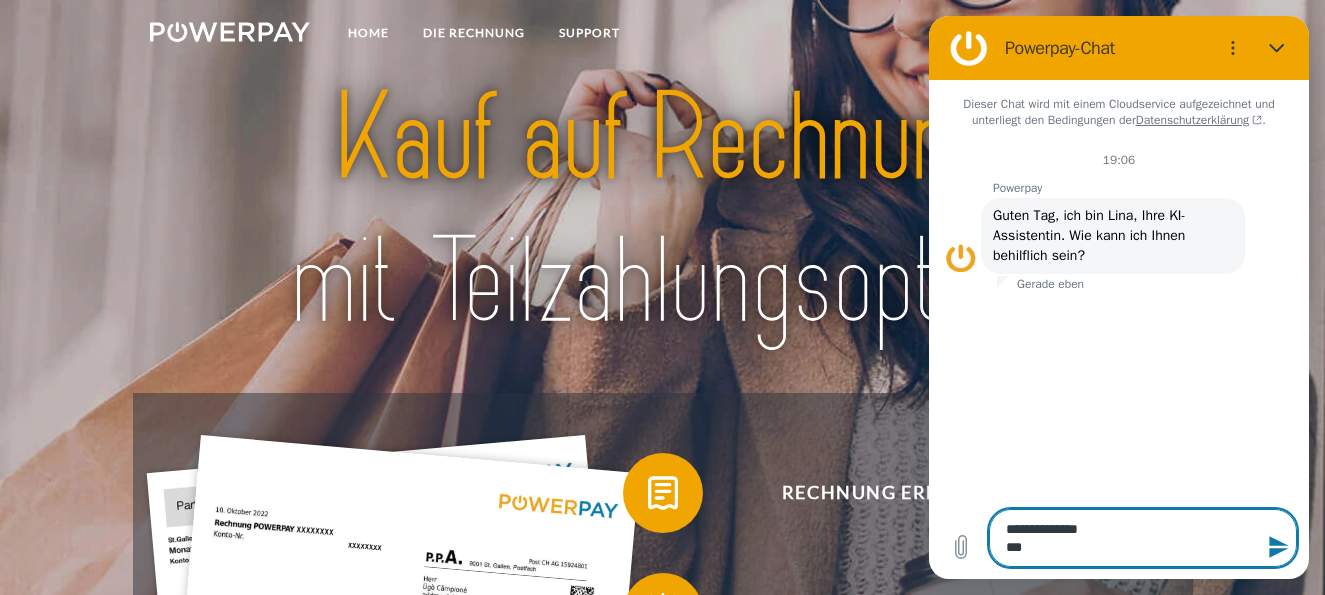 type on "[PERSONAL_INFO]
[PERSONAL_INFO]" 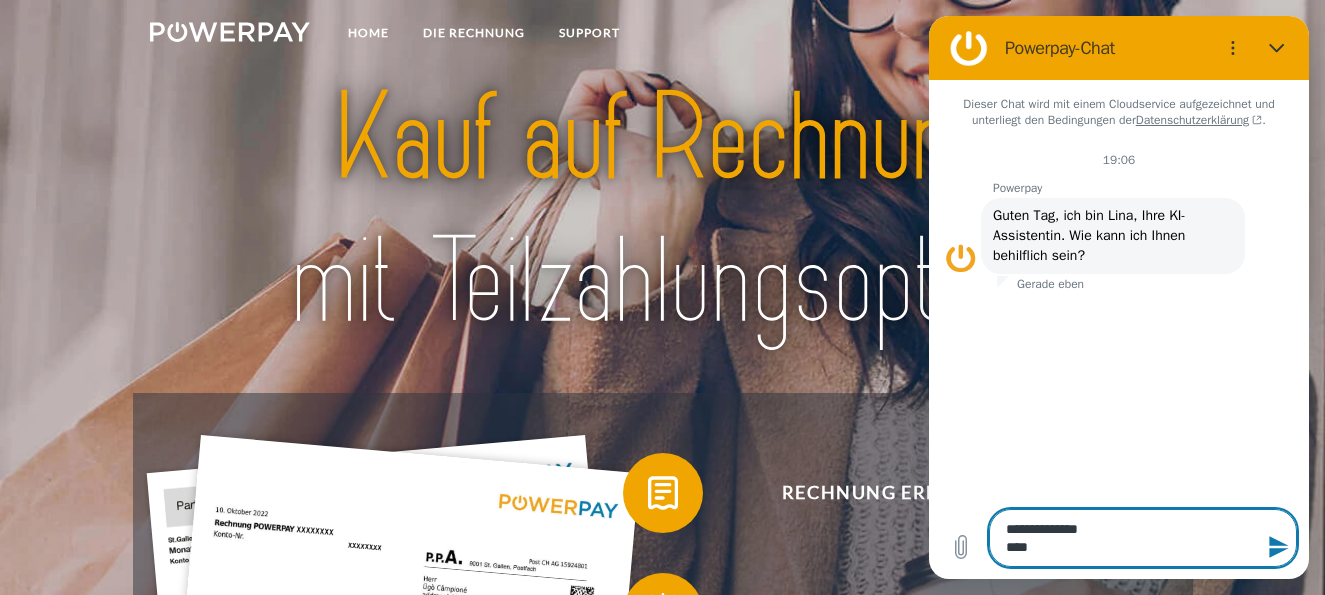 type on "[PERSONAL_INFO]
[PERSONAL_INFO]" 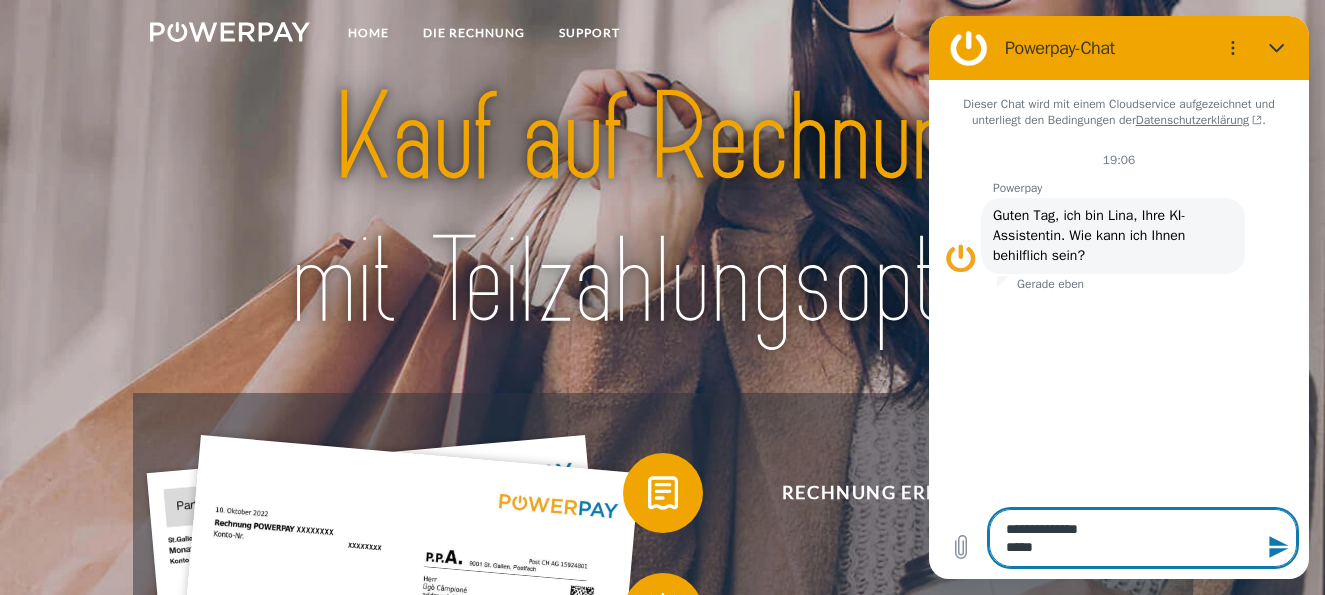 type on "[PERSONAL_INFO]
[PERSONAL_INFO]" 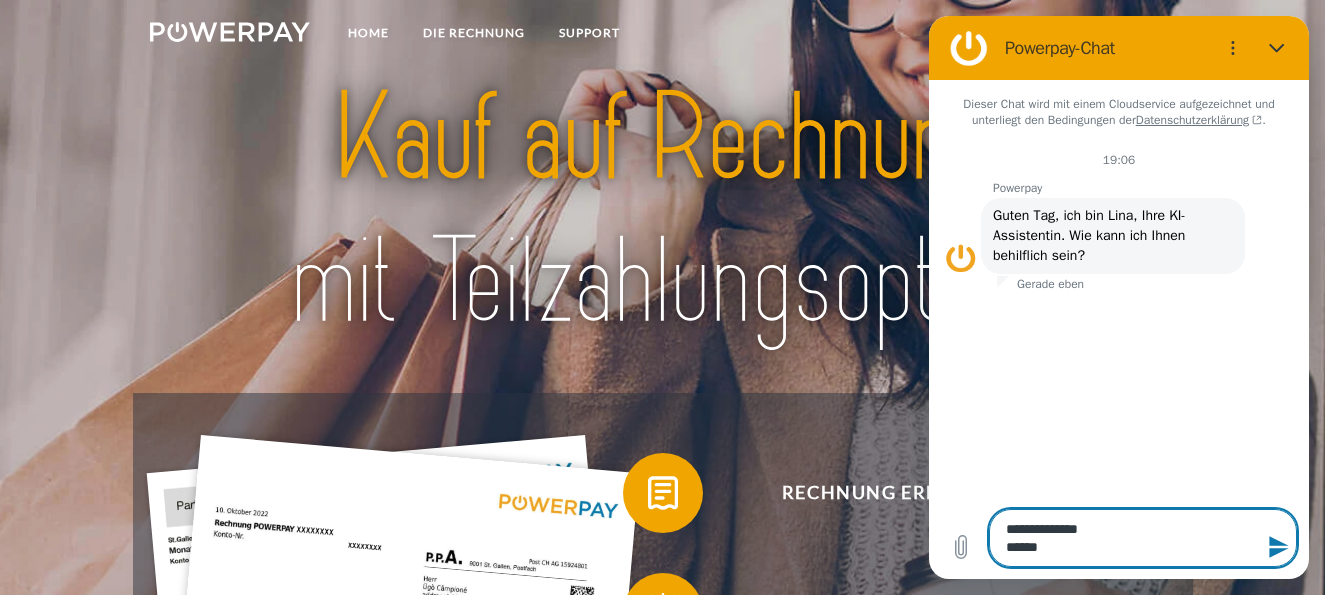 type on "[PERSONAL_INFO]
[PERSONAL_INFO]" 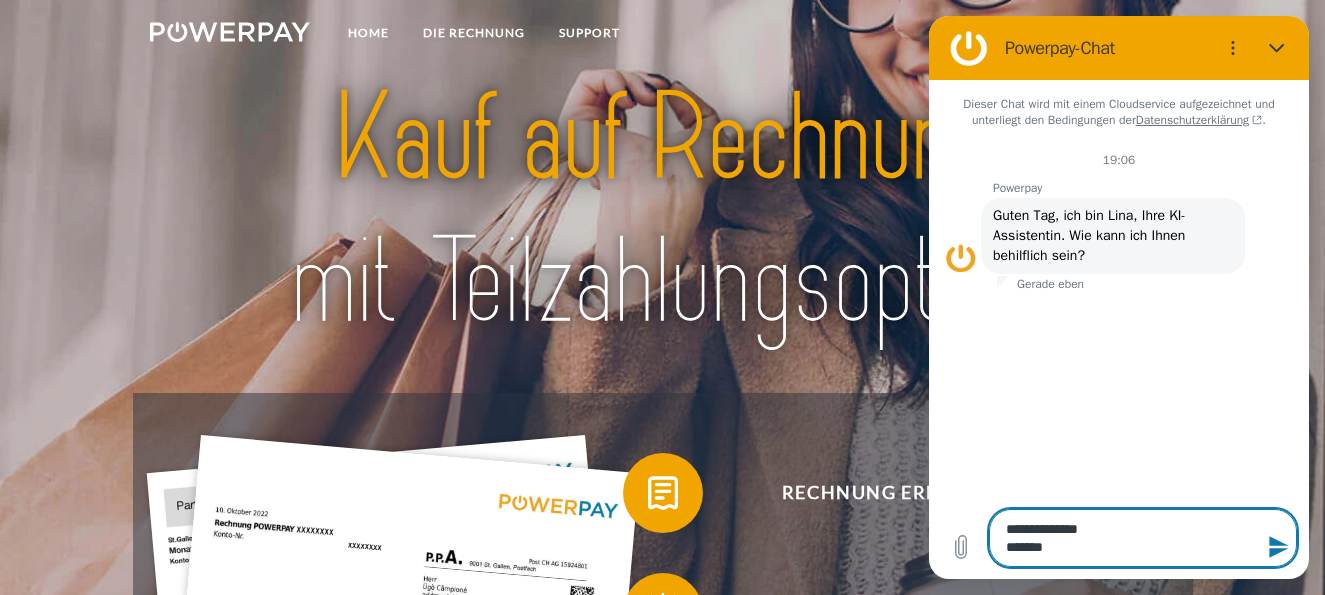 type on "[PERSONAL_INFO]
[PERSONAL_INFO]" 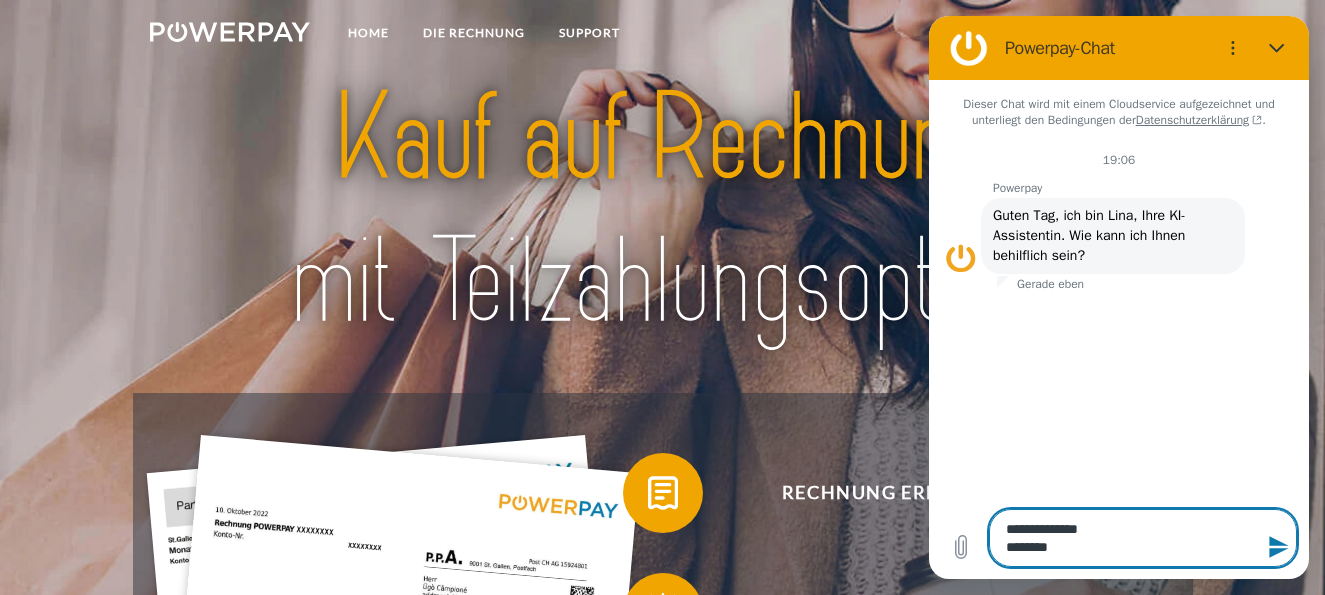 type on "[PERSONAL_INFO]
[PERSONAL_INFO]" 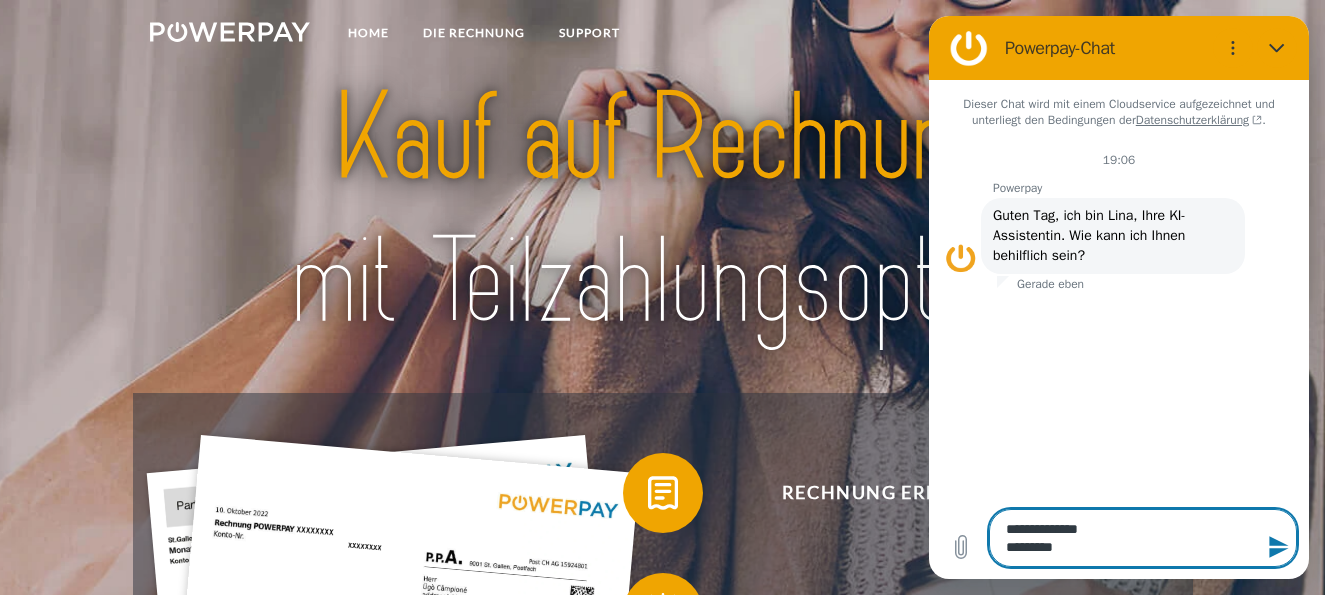 type on "[PERSONAL_INFO]
[PERSONAL_INFO]" 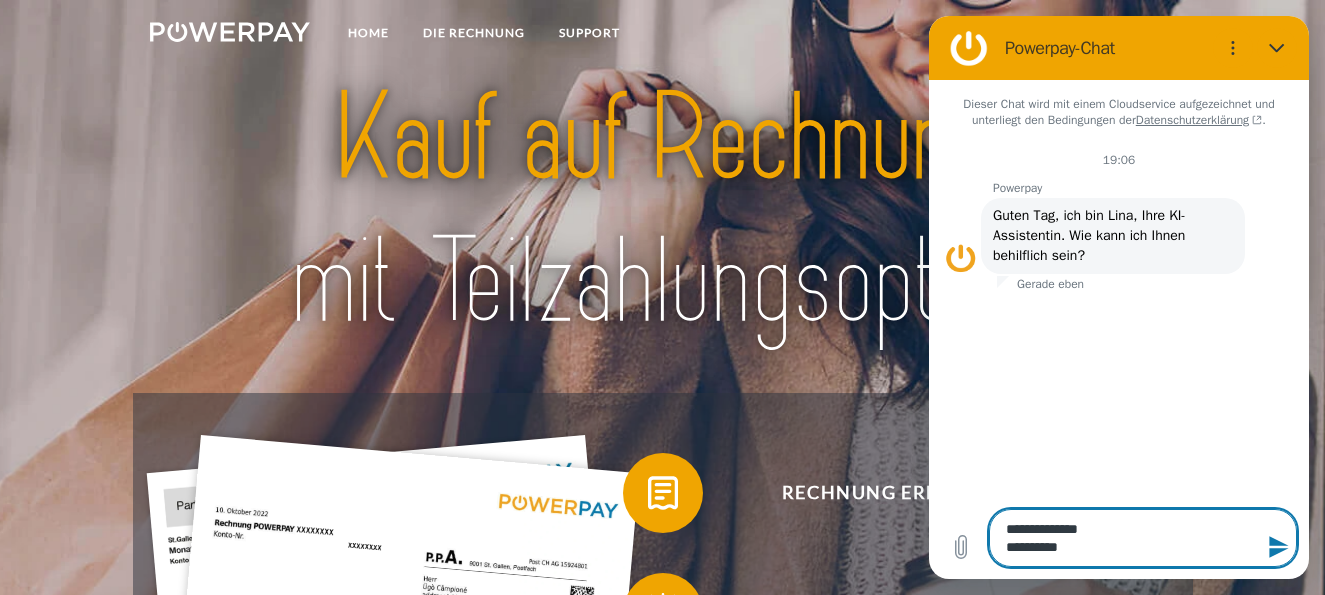 type on "[PERSONAL_INFO]
[PERSONAL_INFO]" 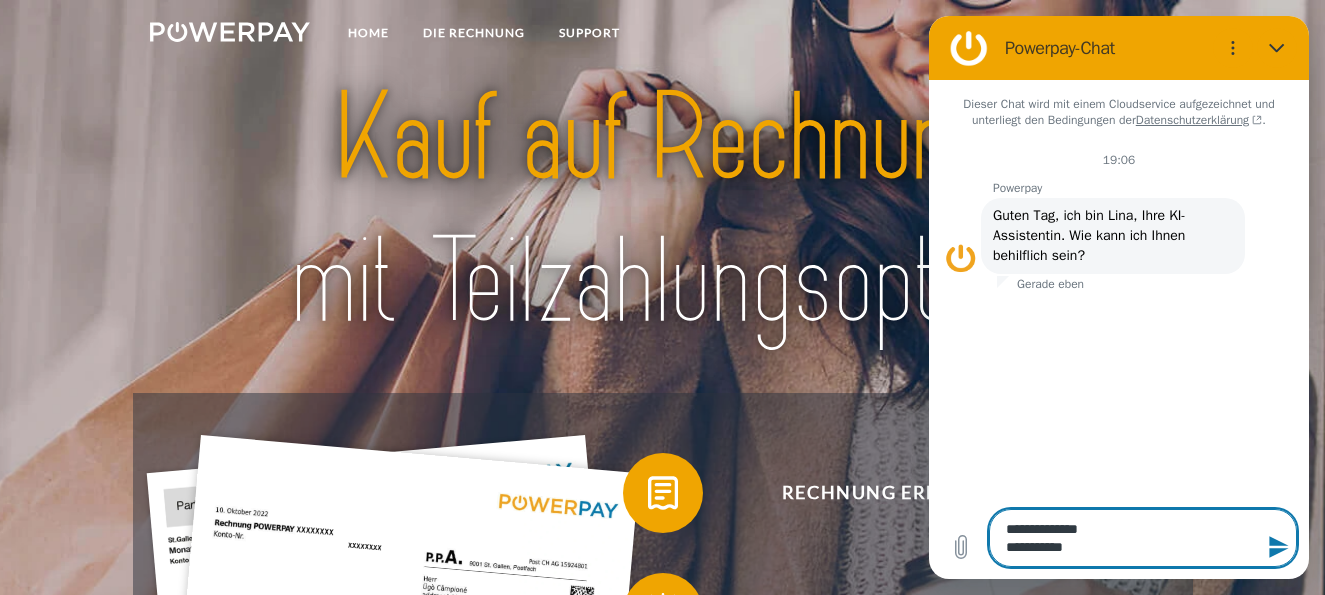type on "[PERSONAL_INFO]
[PERSONAL_INFO]" 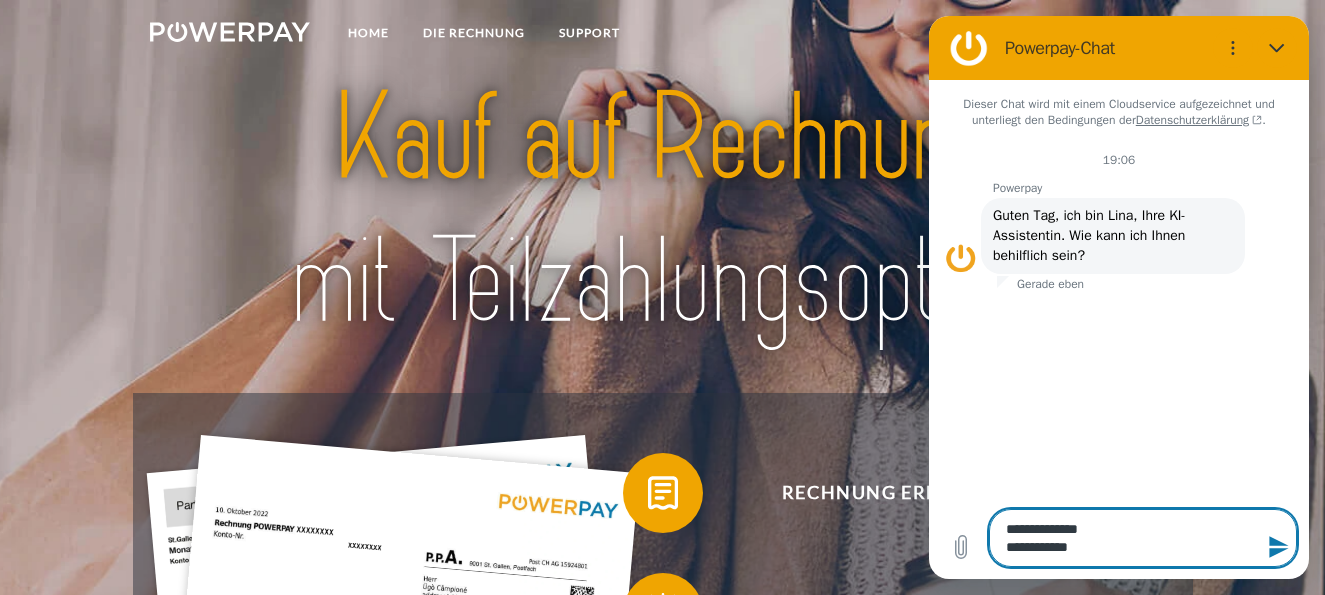 type on "[PERSONAL_INFO]
[PERSONAL_INFO]" 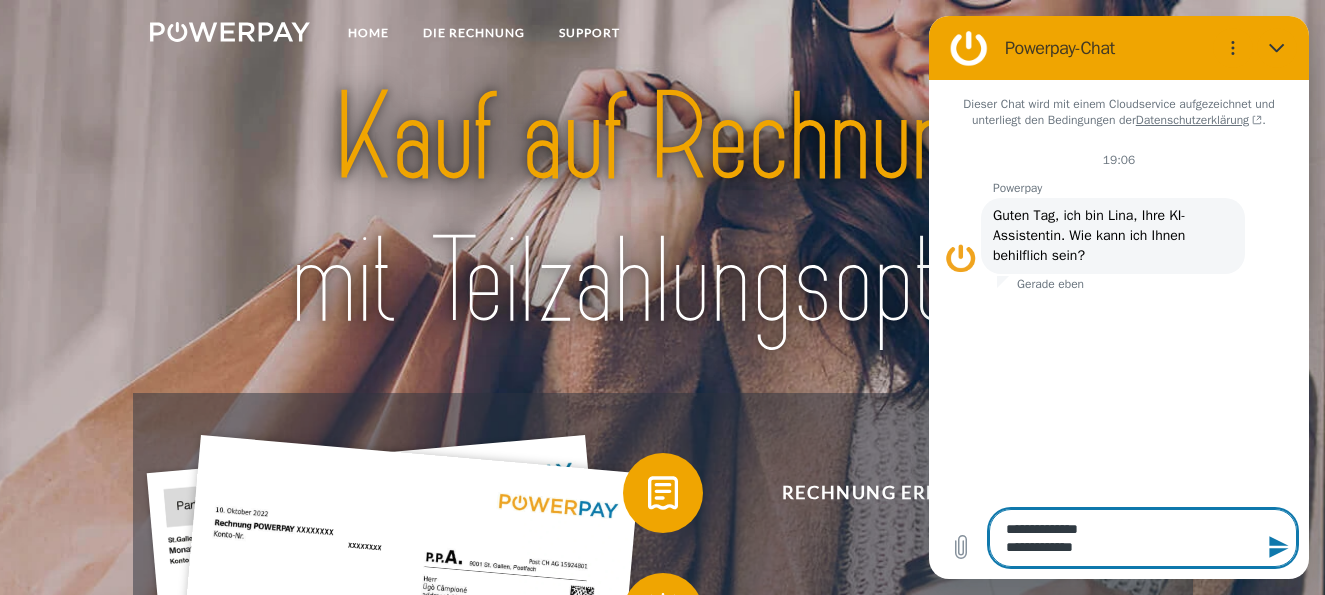 type on "[PERSONAL_INFO]
[PERSONAL_INFO]" 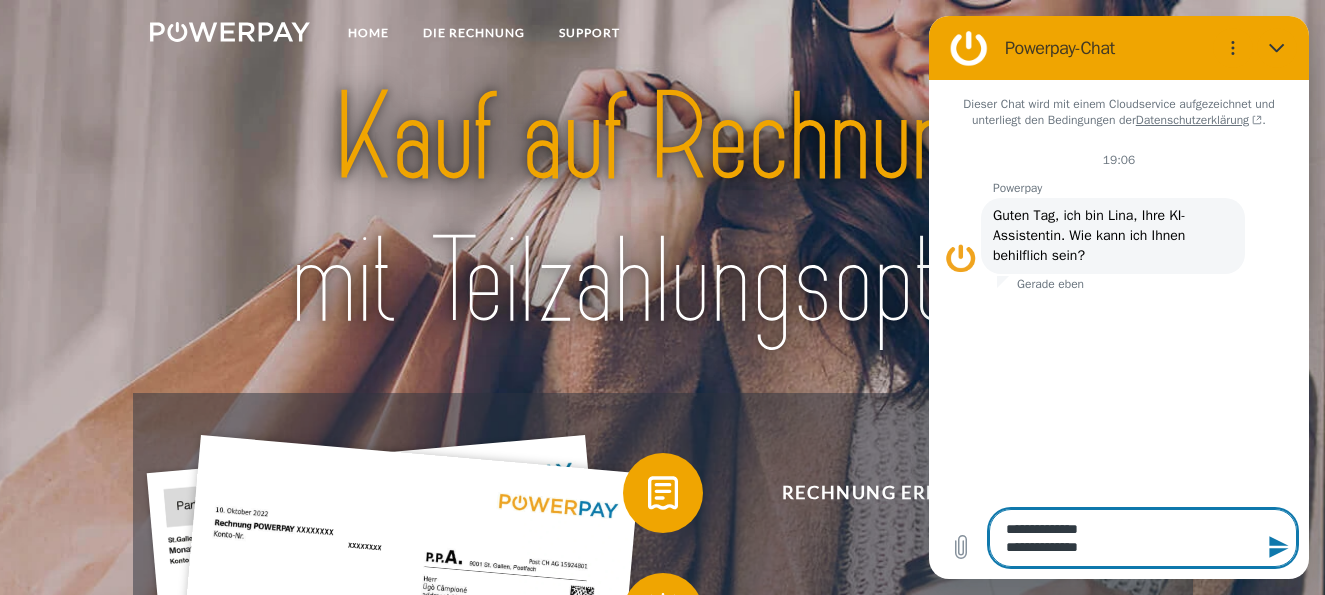 type on "[PERSONAL_INFO]
[PERSONAL_INFO]" 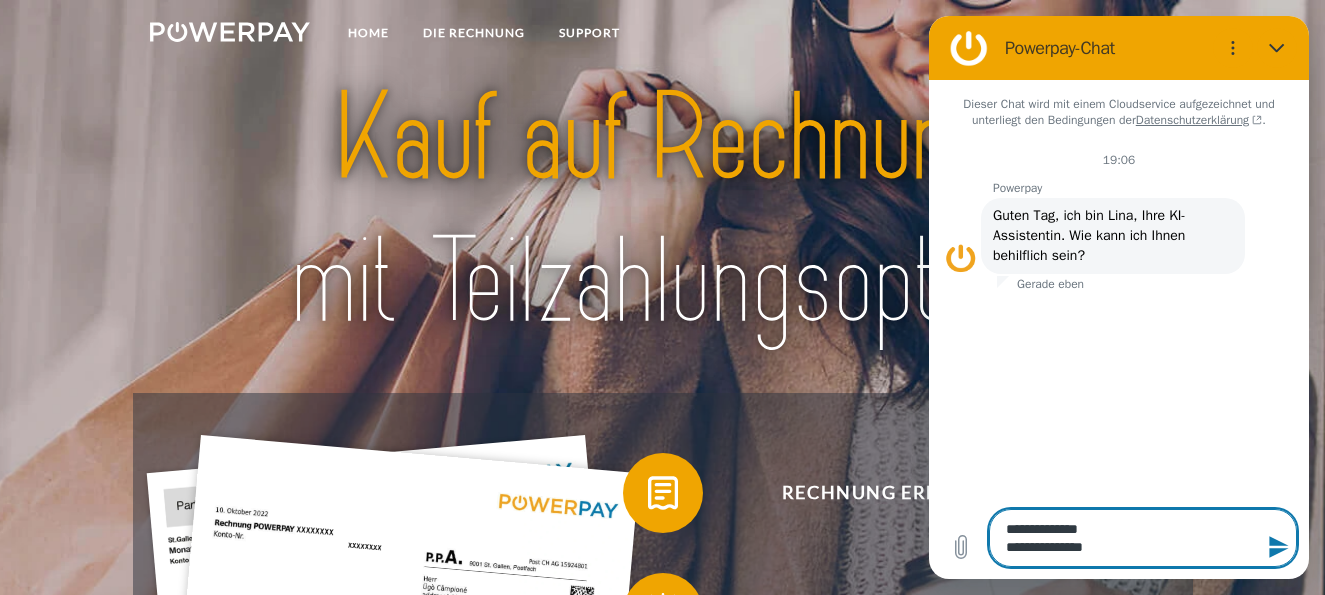 type on "[PERSONAL_INFO]
[PERSONAL_INFO]" 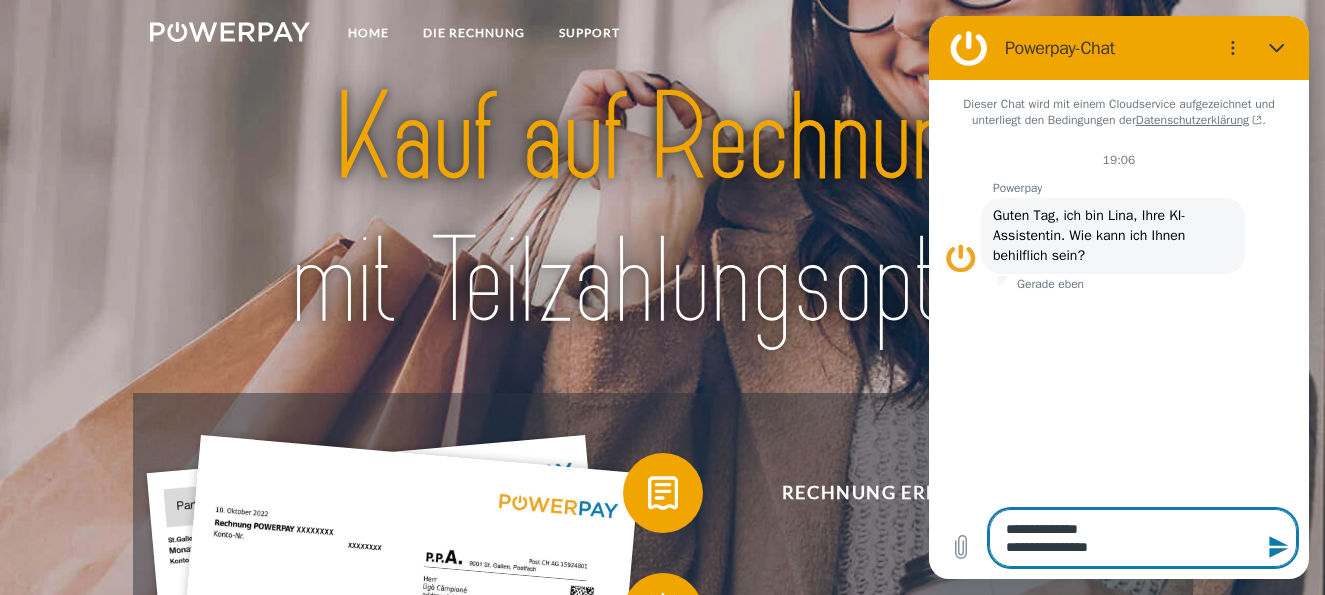 type on "[PERSONAL_INFO]
[PERSONAL_INFO]" 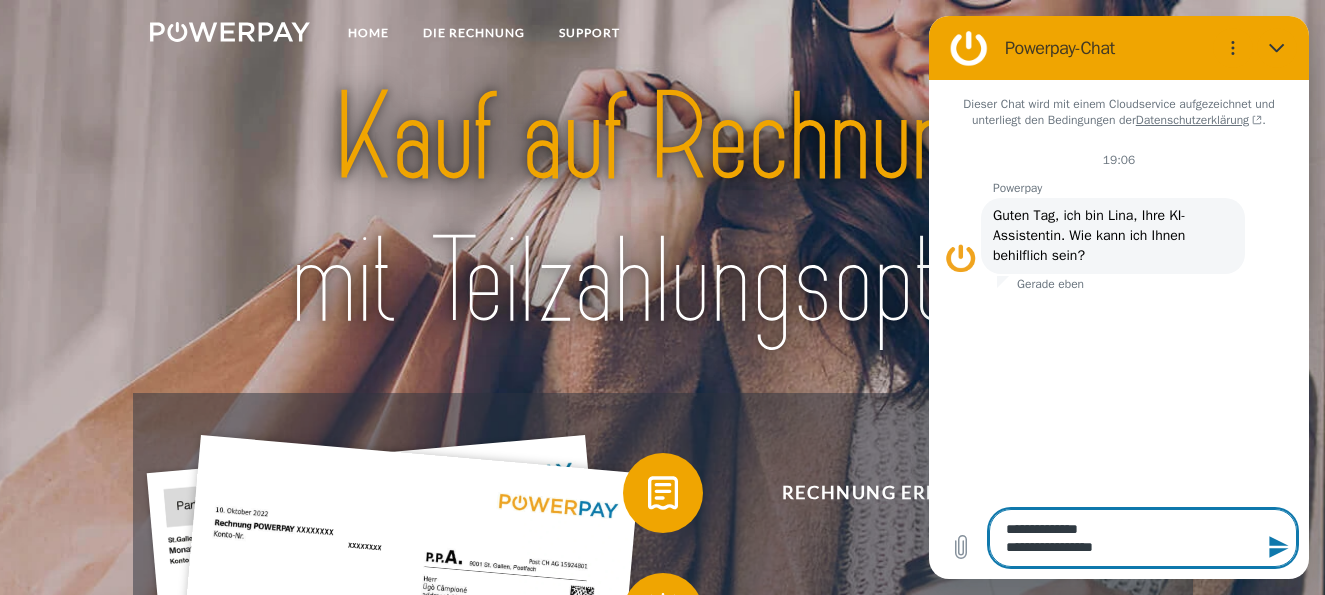 type on "[PERSONAL_INFO]
[PERSONAL_INFO]" 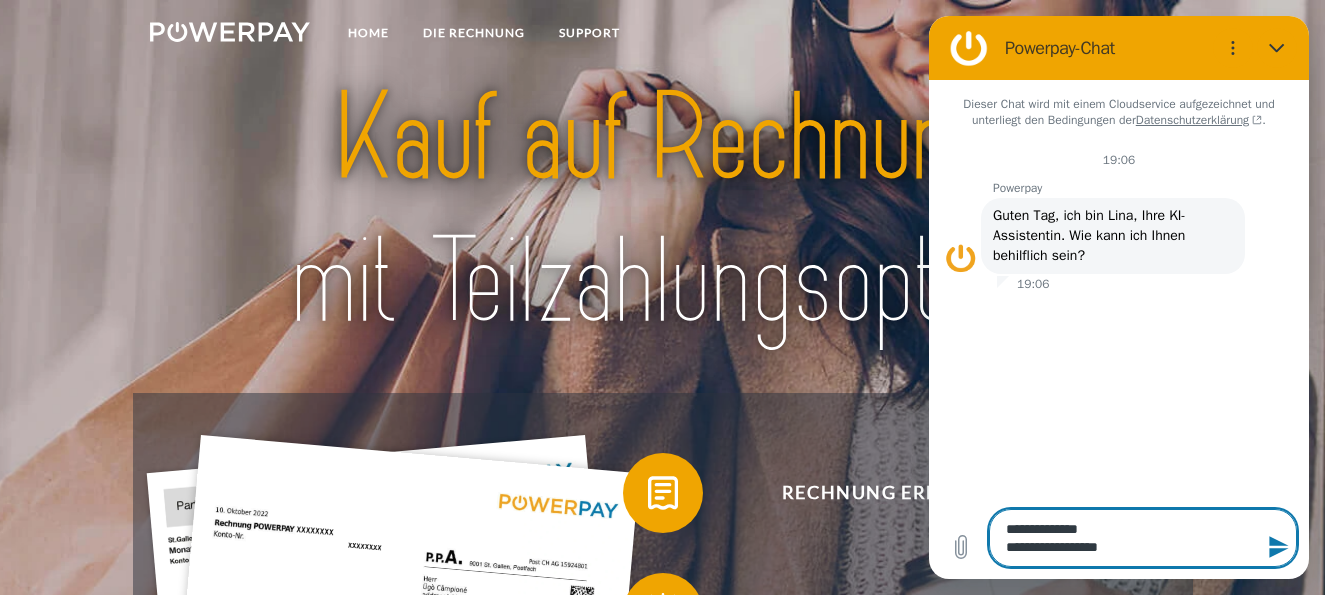 type on "[PERSONAL_INFO]
[PERSONAL_INFO]" 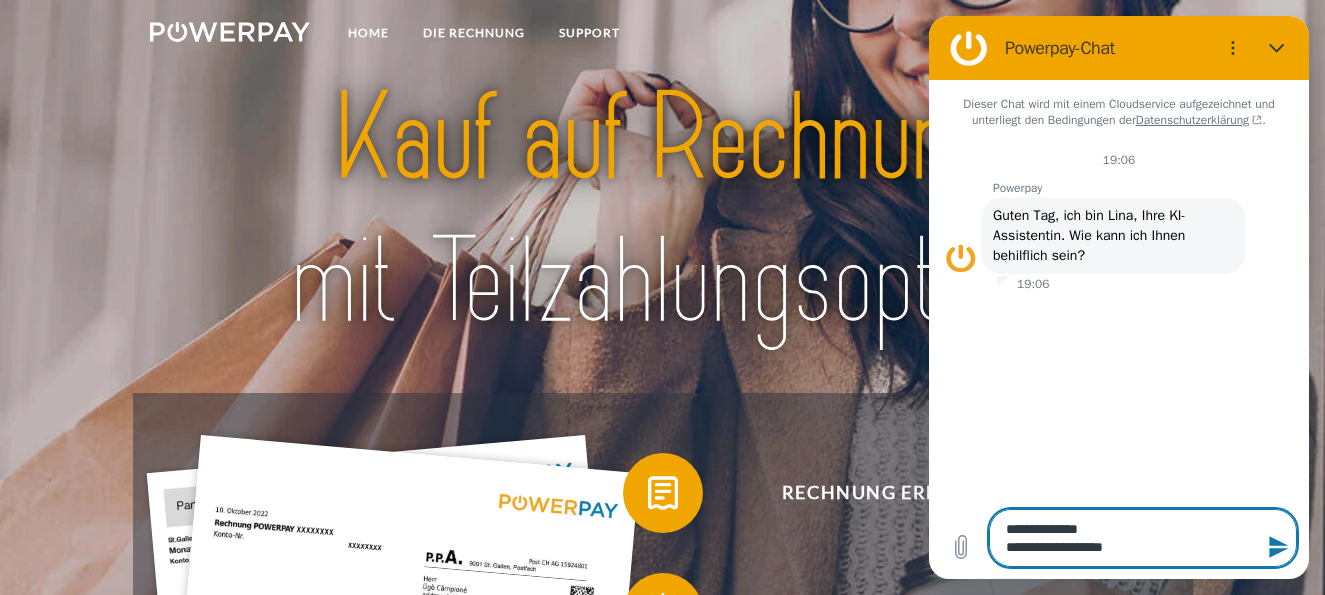 type on "[PERSONAL_INFO]
[PERSONAL_INFO]" 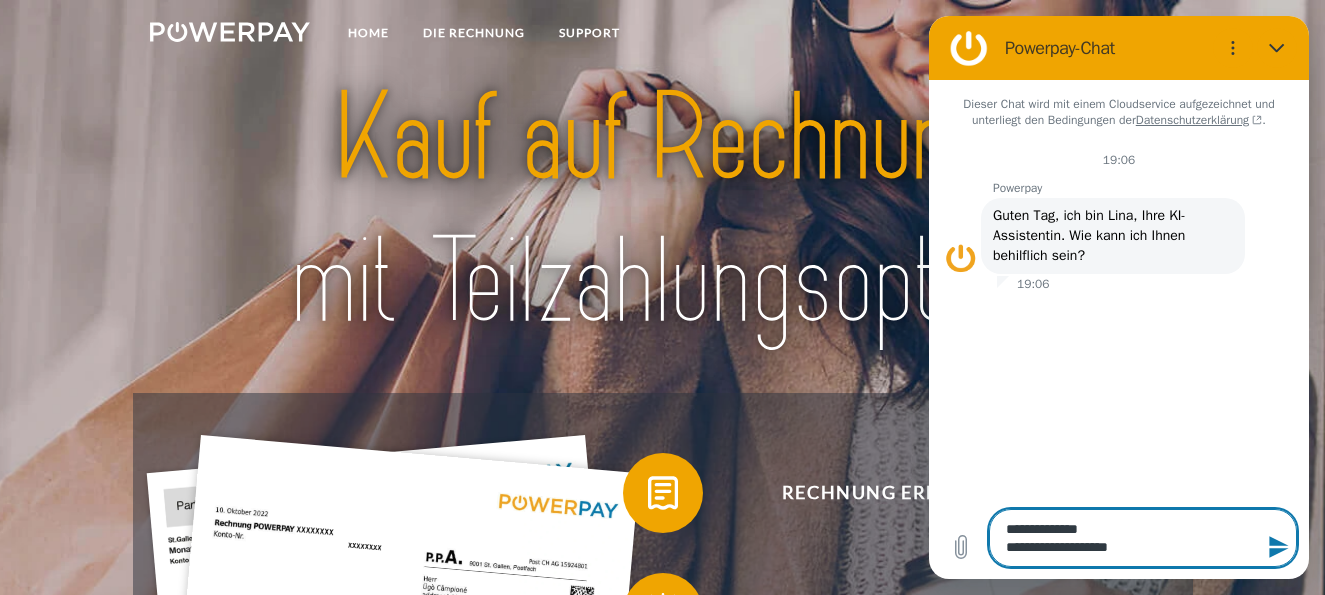type on "[PERSONAL_INFO]
[PERSONAL_INFO]" 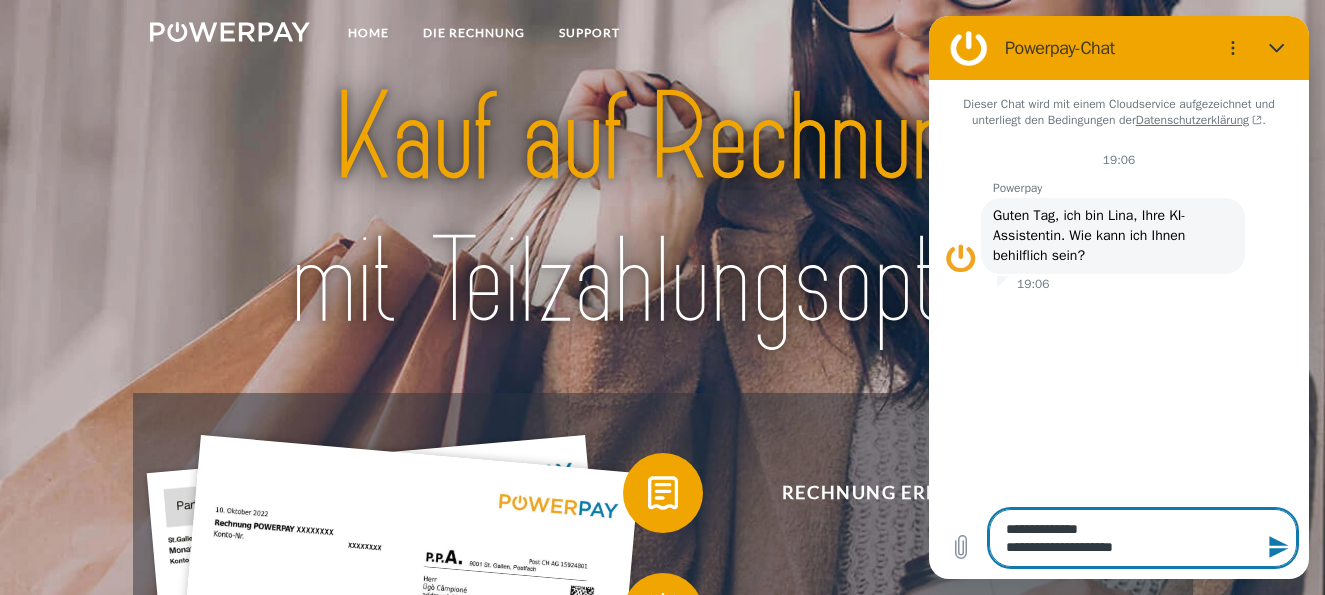 type on "[PERSONAL_INFO]
[PERSONAL_INFO]" 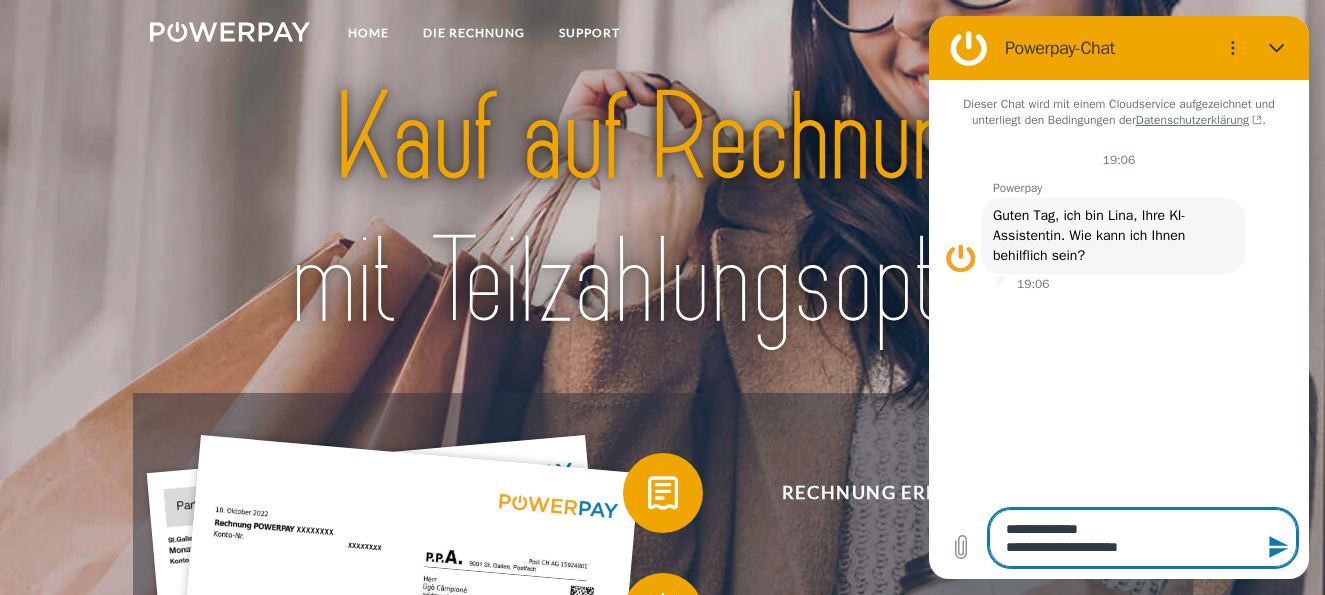 type on "*" 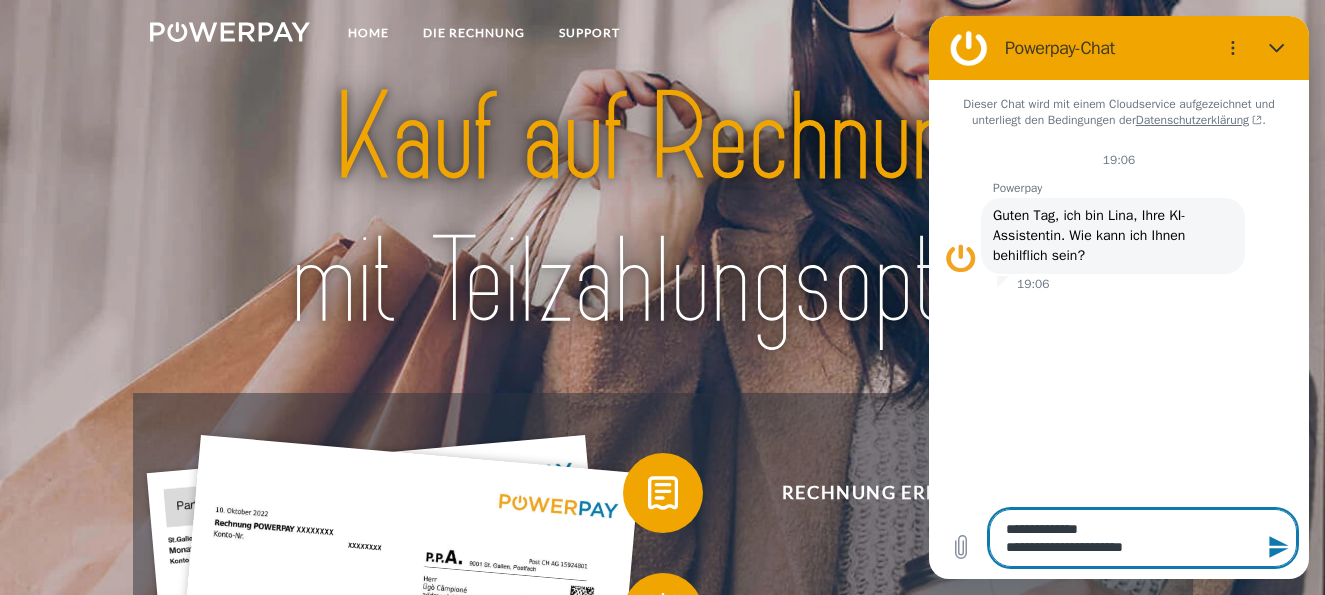 type on "[PERSONAL_INFO]
[PERSONAL_INFO]" 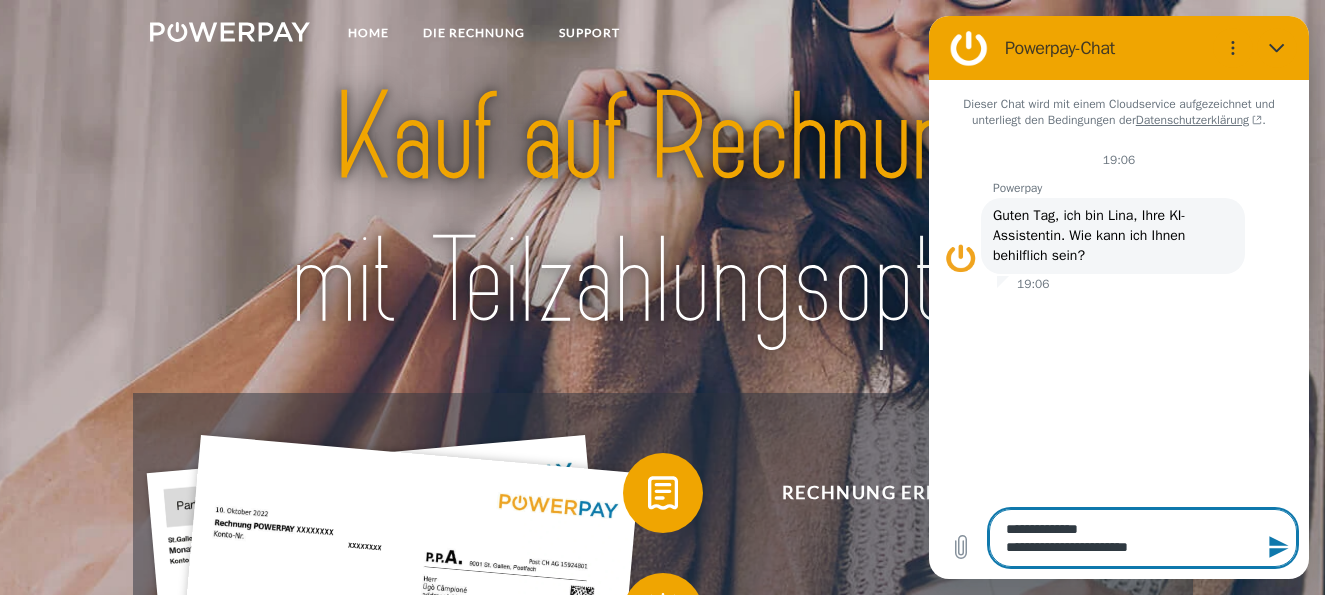 type on "[PERSONAL_INFO]
[PERSONAL_INFO]" 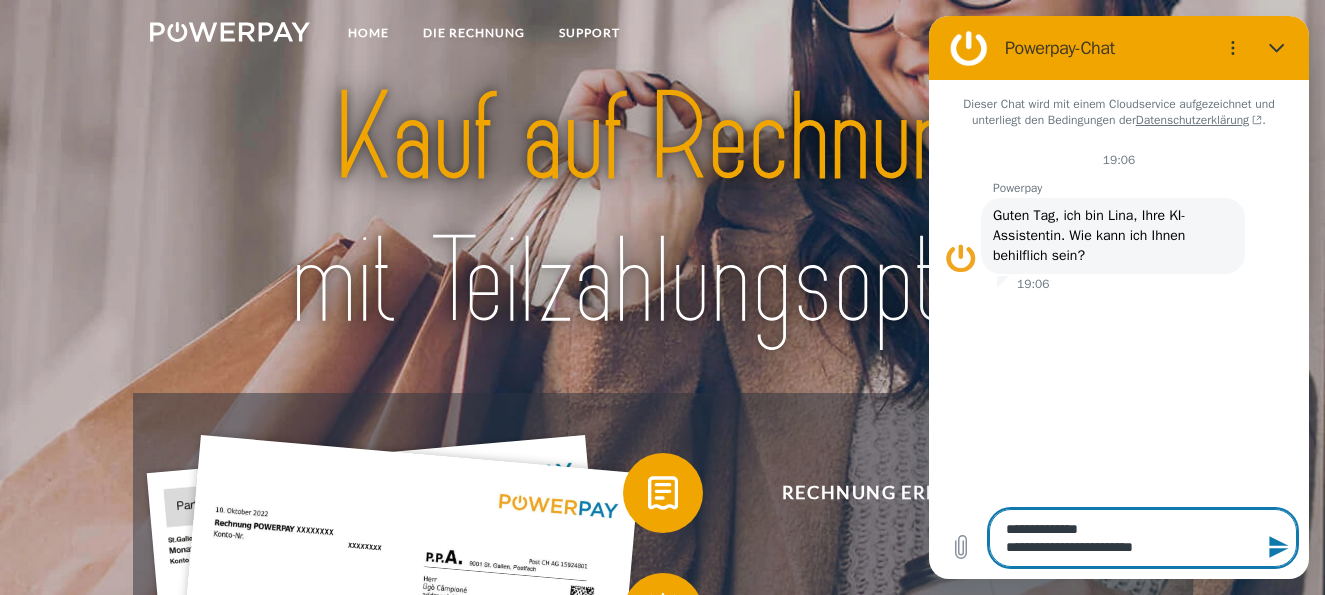 type on "[PERSONAL_INFO]
[PERSONAL_INFO]" 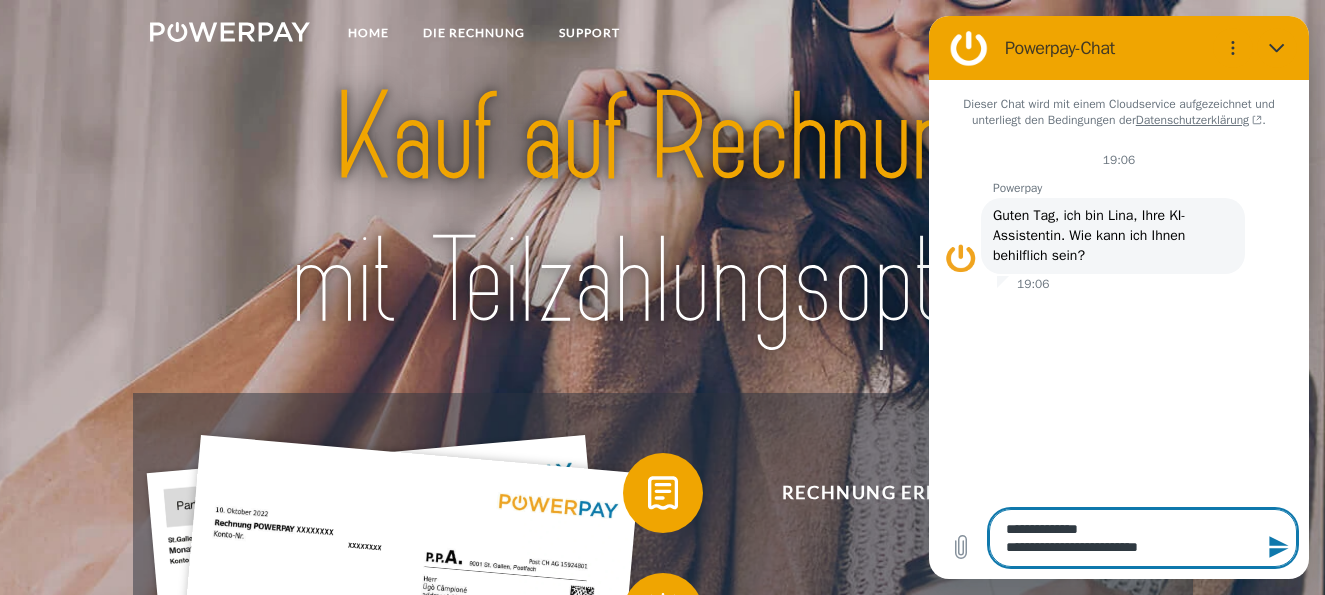 type on "[PERSONAL_INFO]
[PERSONAL_INFO]" 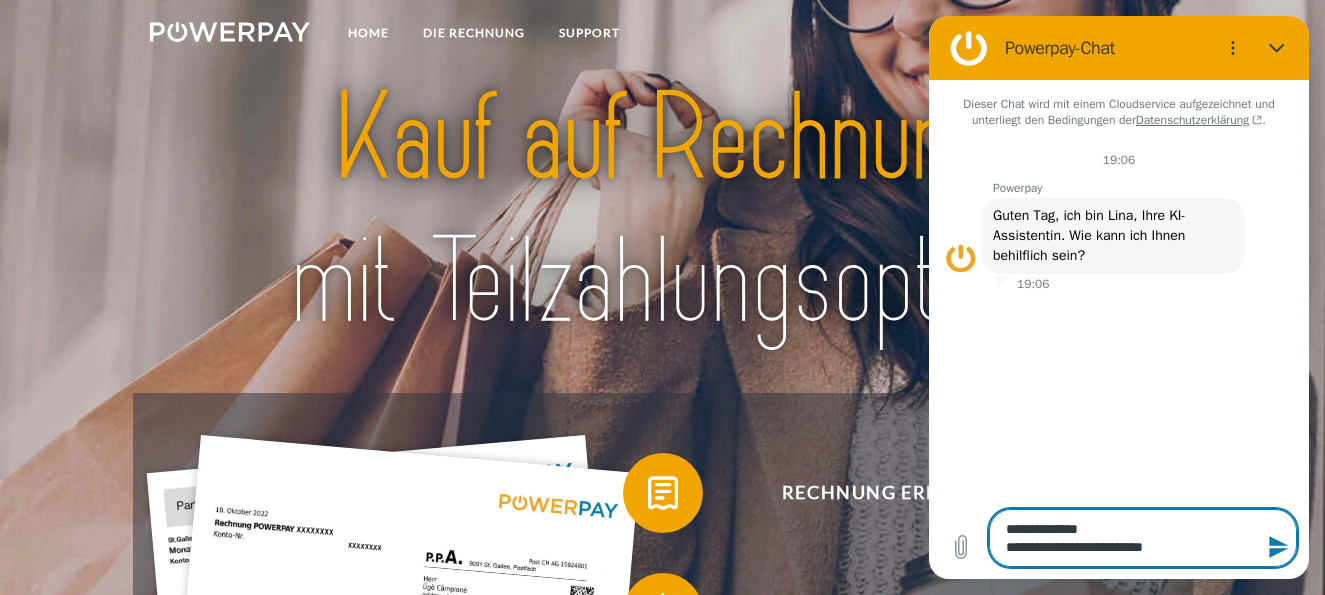 type on "[PERSONAL_INFO]
[PERSONAL_INFO]" 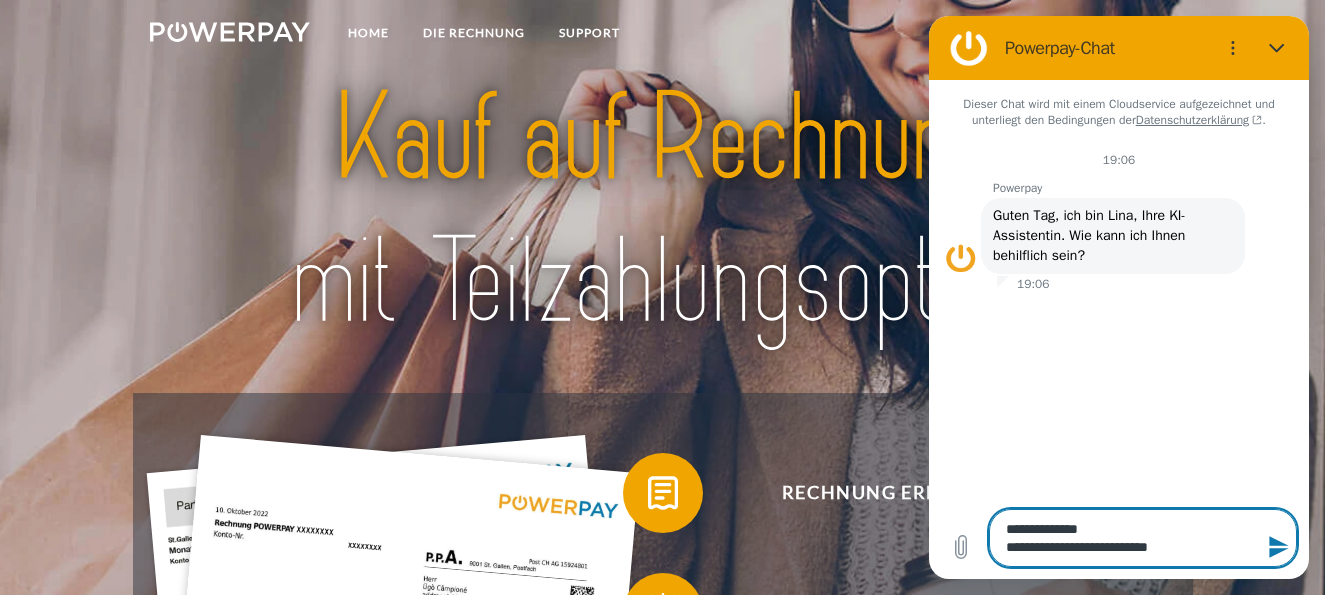 type on "[PERSONAL_INFO]
[PERSONAL_INFO]" 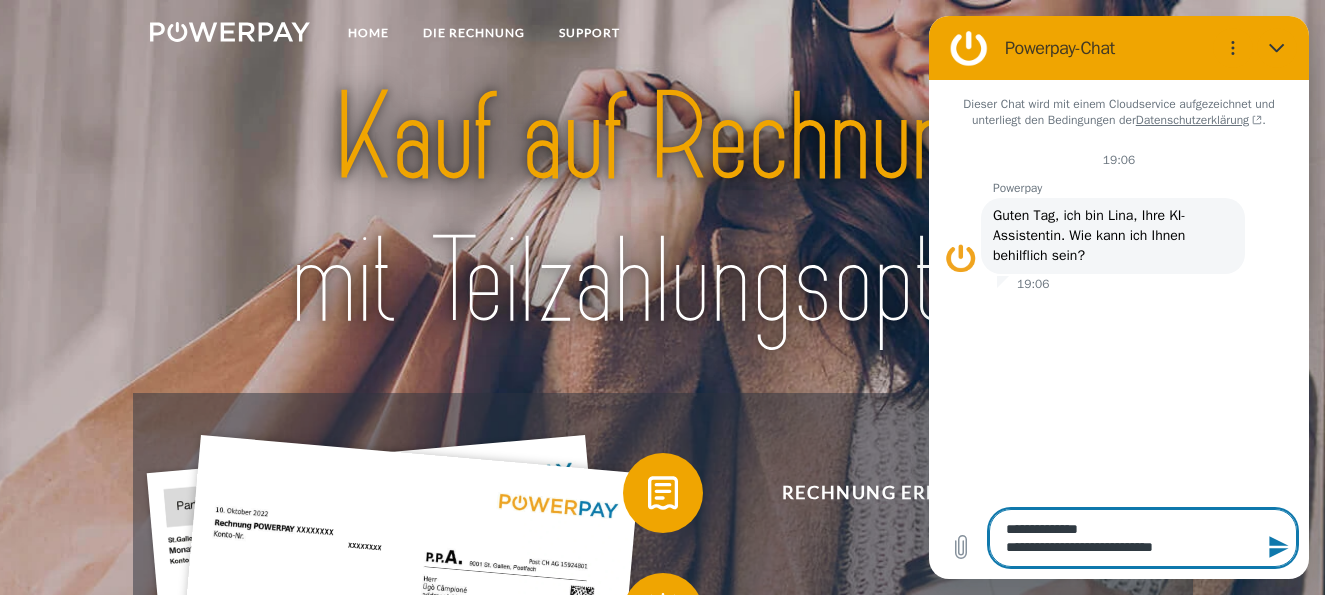type on "[PERSONAL_INFO]
[PERSONAL_INFO]" 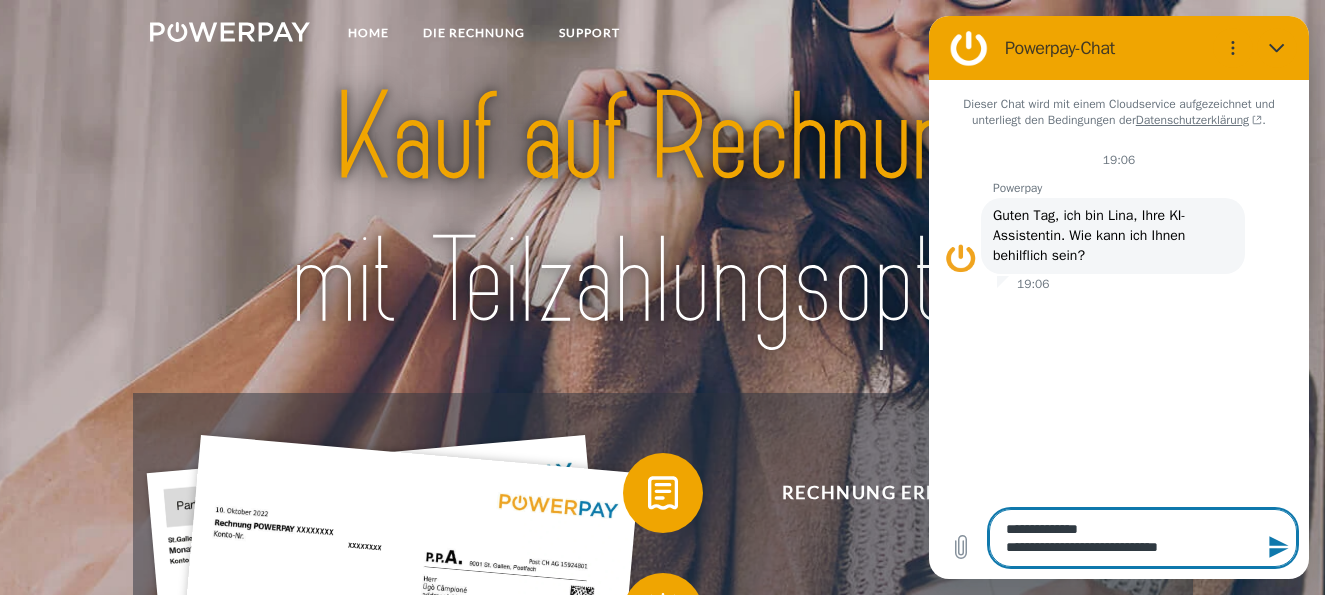 type on "[PERSONAL_INFO]
[PERSONAL_INFO]" 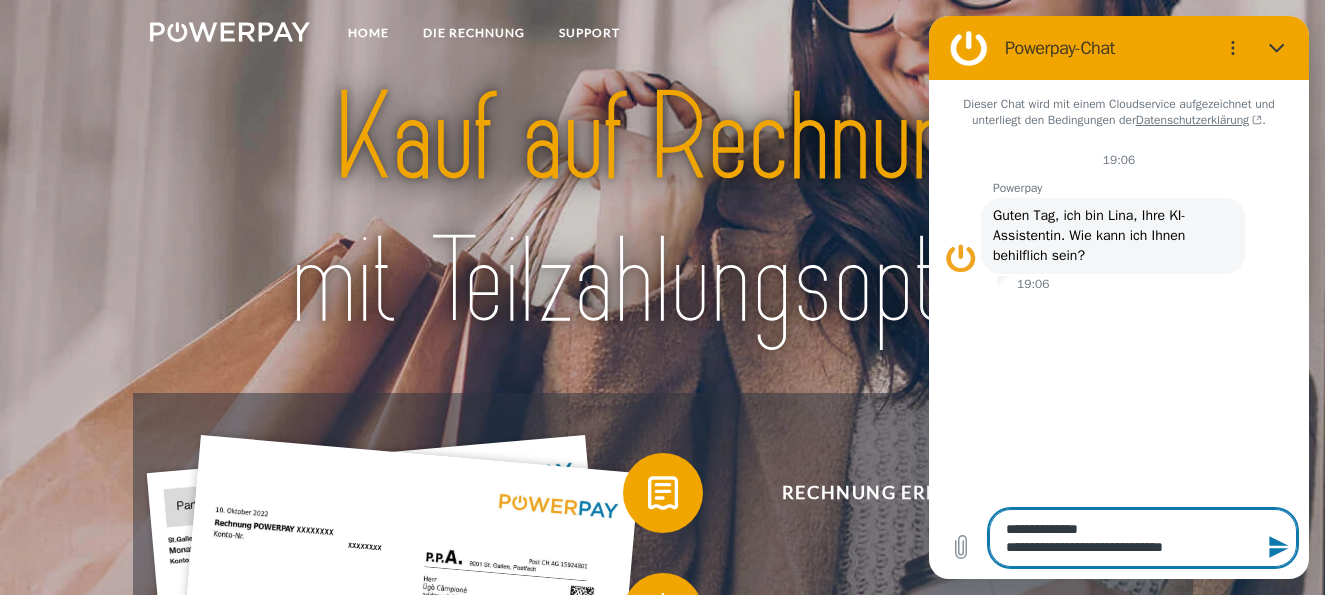 type on "[PERSONAL_INFO]
[PERSONAL_INFO]" 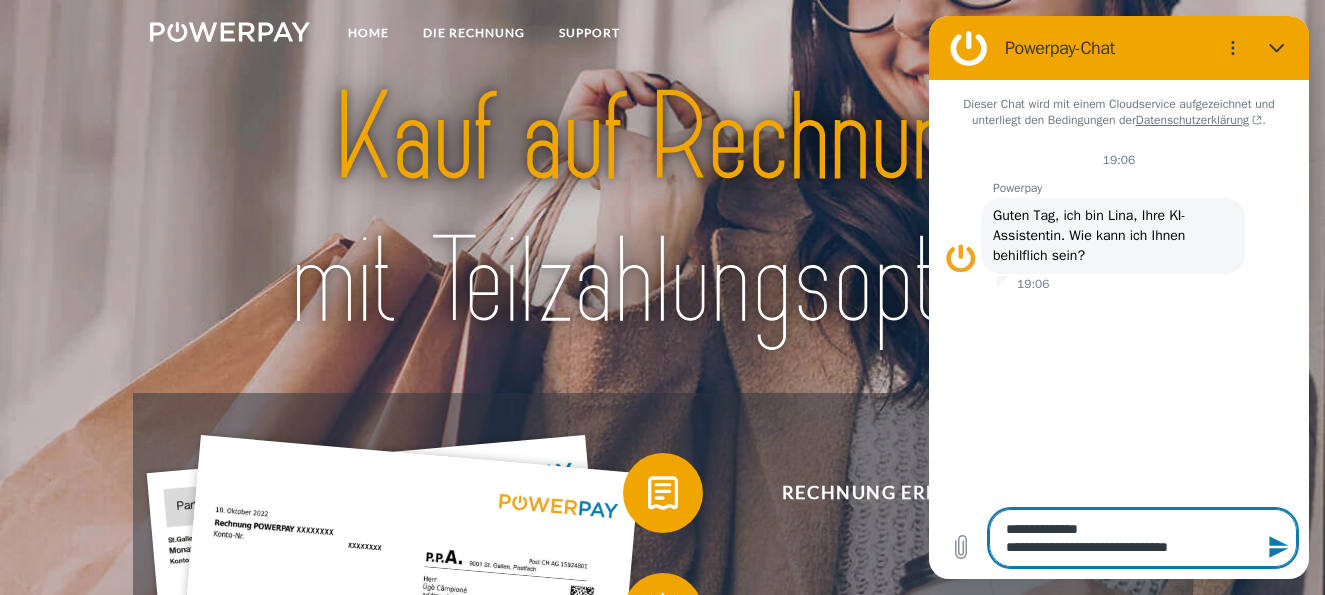 type on "[PERSONAL_INFO]
[PERSONAL_INFO]" 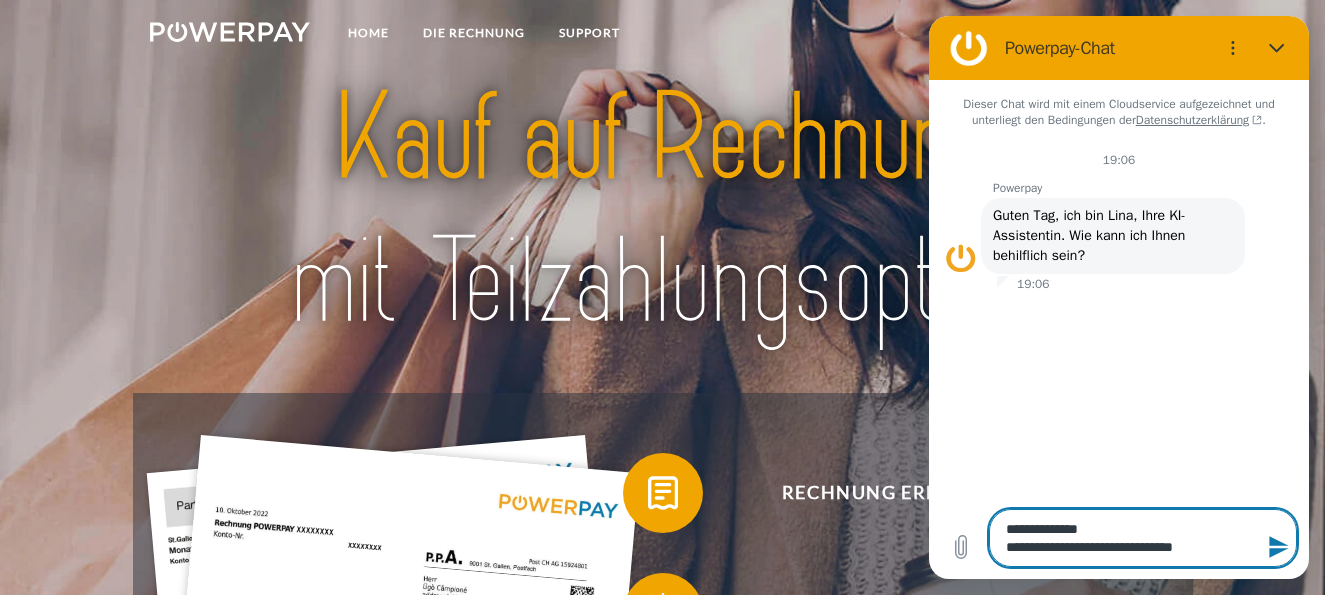 type on "[PERSONAL_INFO]
[PERSONAL_INFO]" 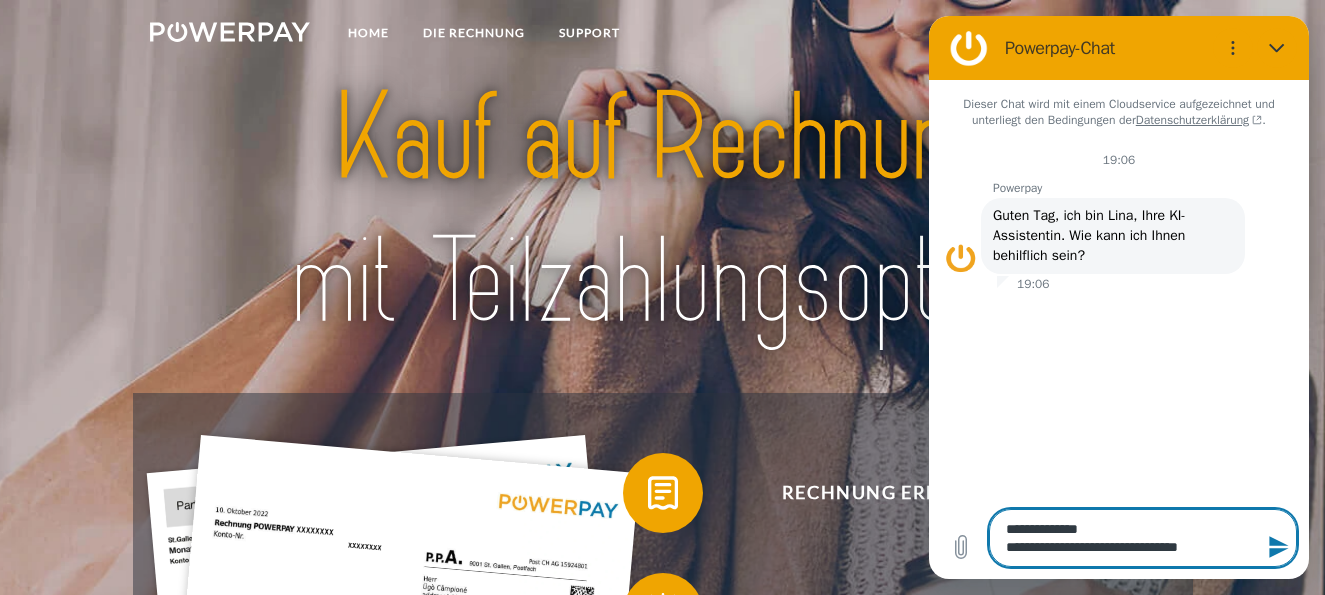 type on "[PERSONAL_INFO]
[PERSONAL_INFO]" 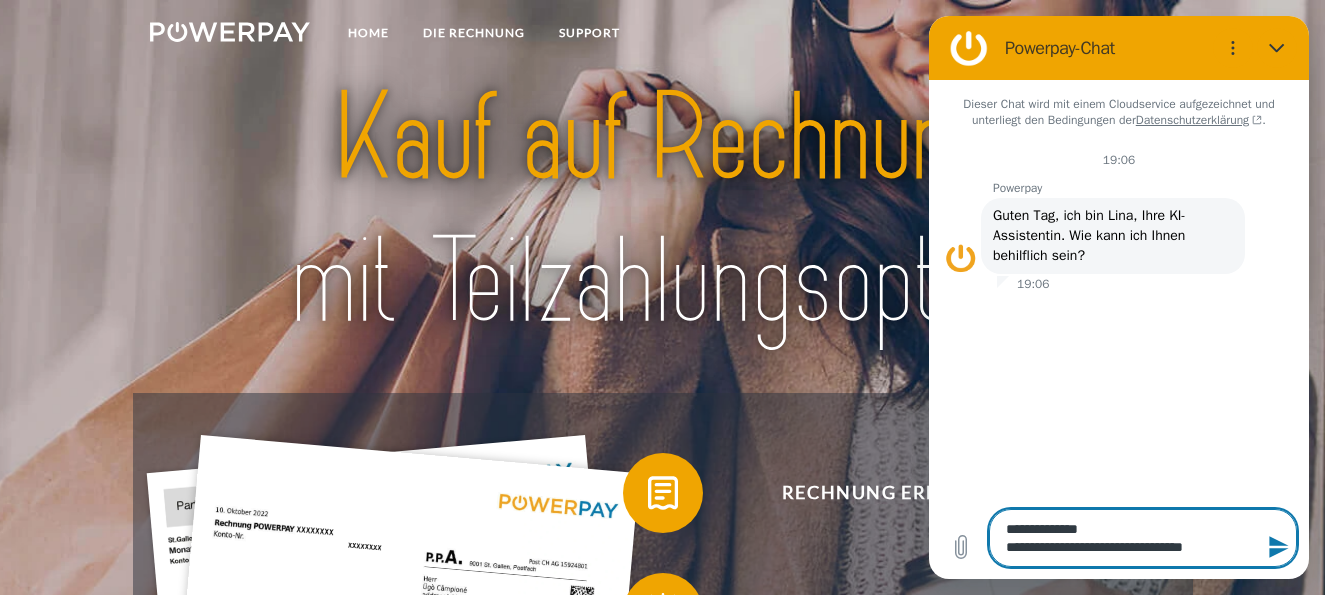 type on "*" 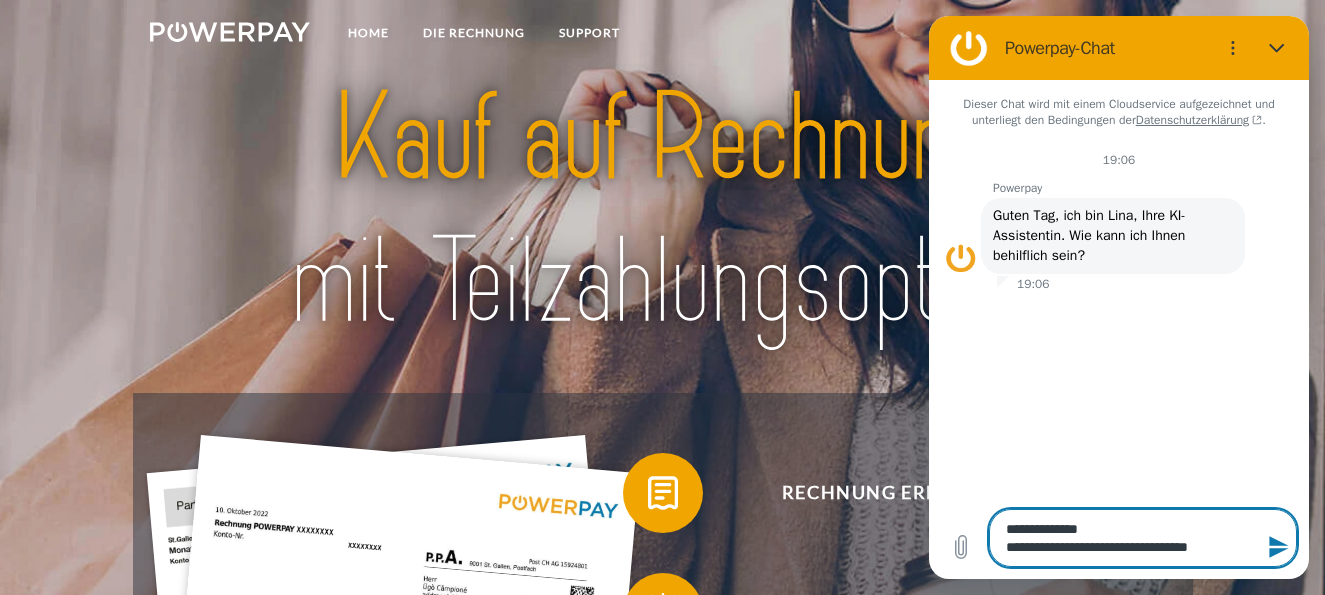 type on "[PERSONAL_INFO]
[PERSONAL_INFO]" 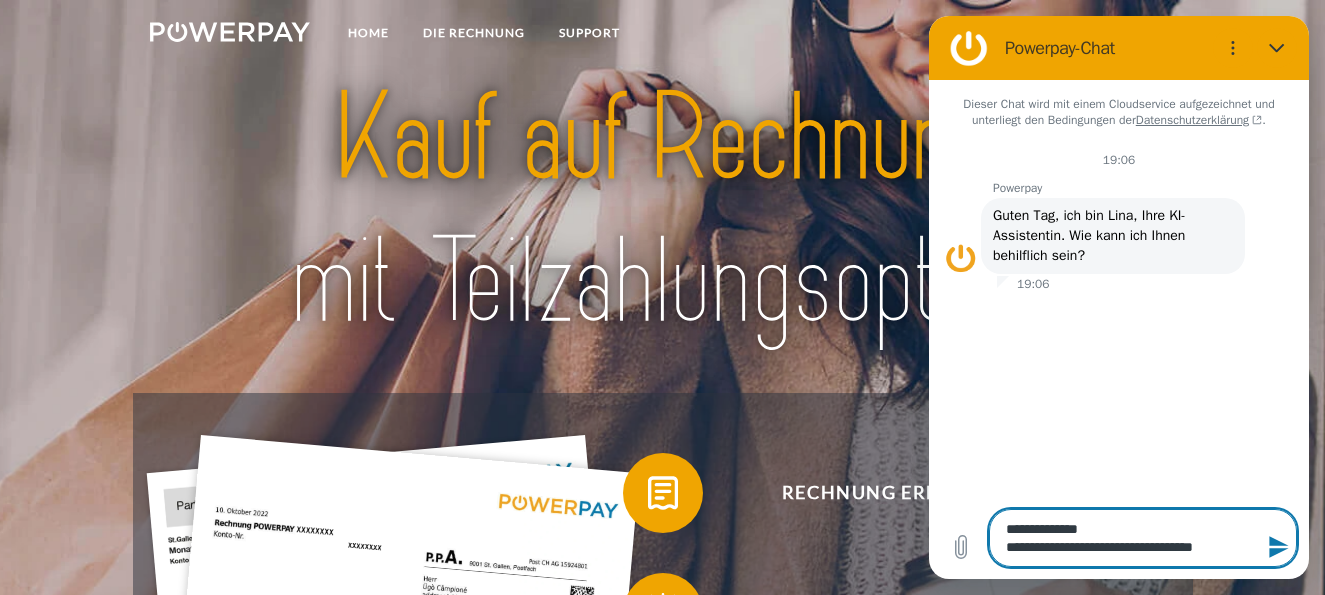 type on "[PERSONAL_INFO]
[PERSONAL_INFO]" 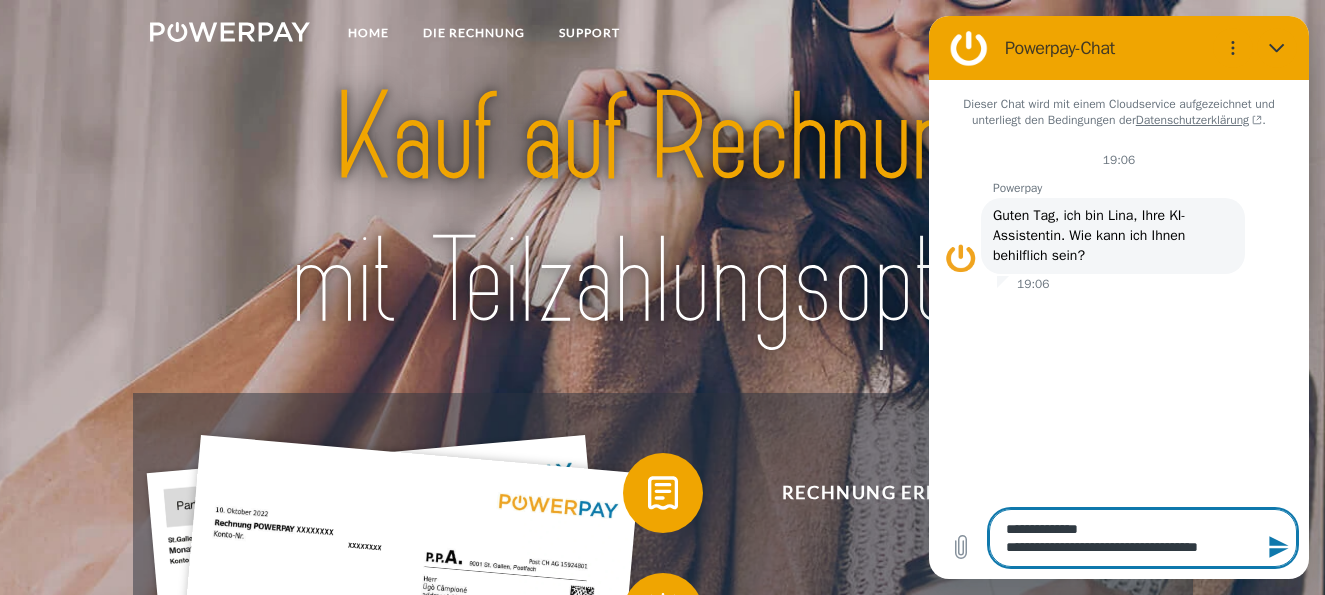type on "[PERSONAL_INFO]
[PERSONAL_INFO]" 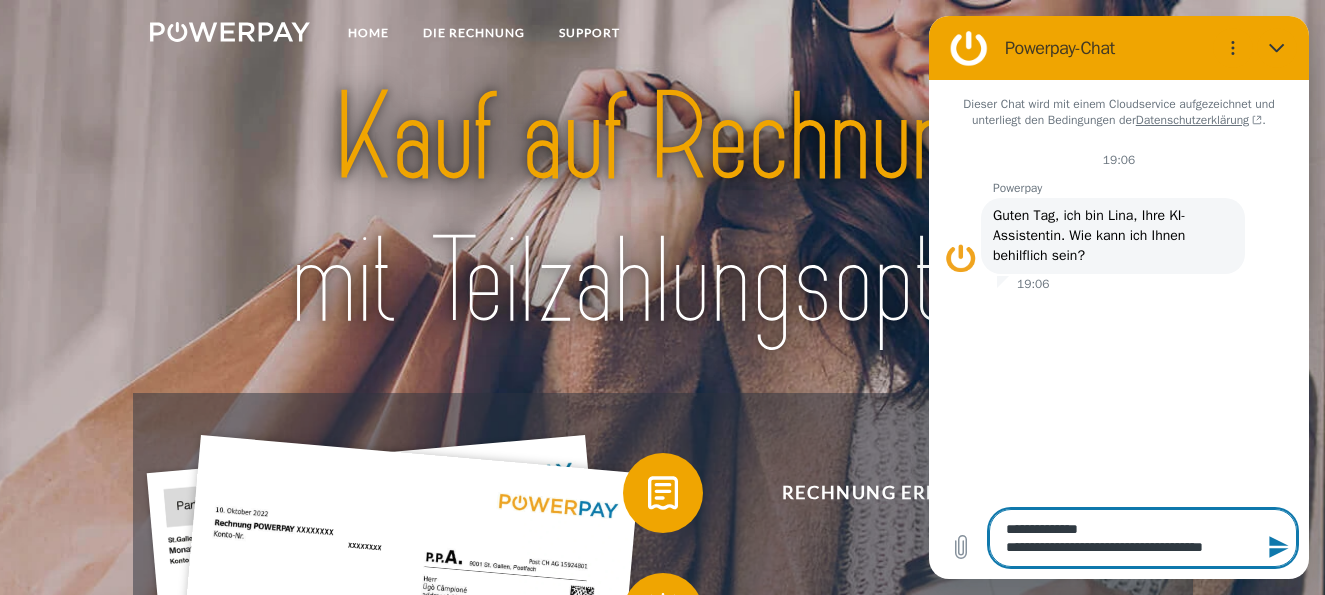 type on "[PERSONAL_INFO]
[PERSONAL_INFO]" 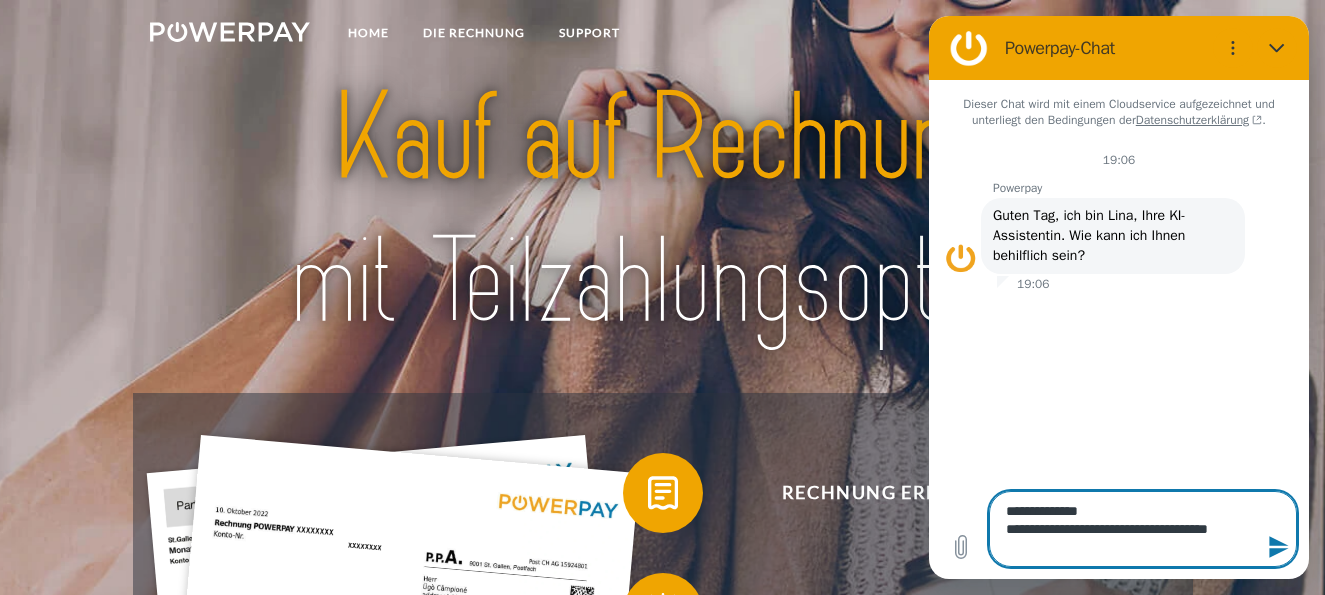 type on "[PERSONAL_INFO]
[PERSONAL_INFO]" 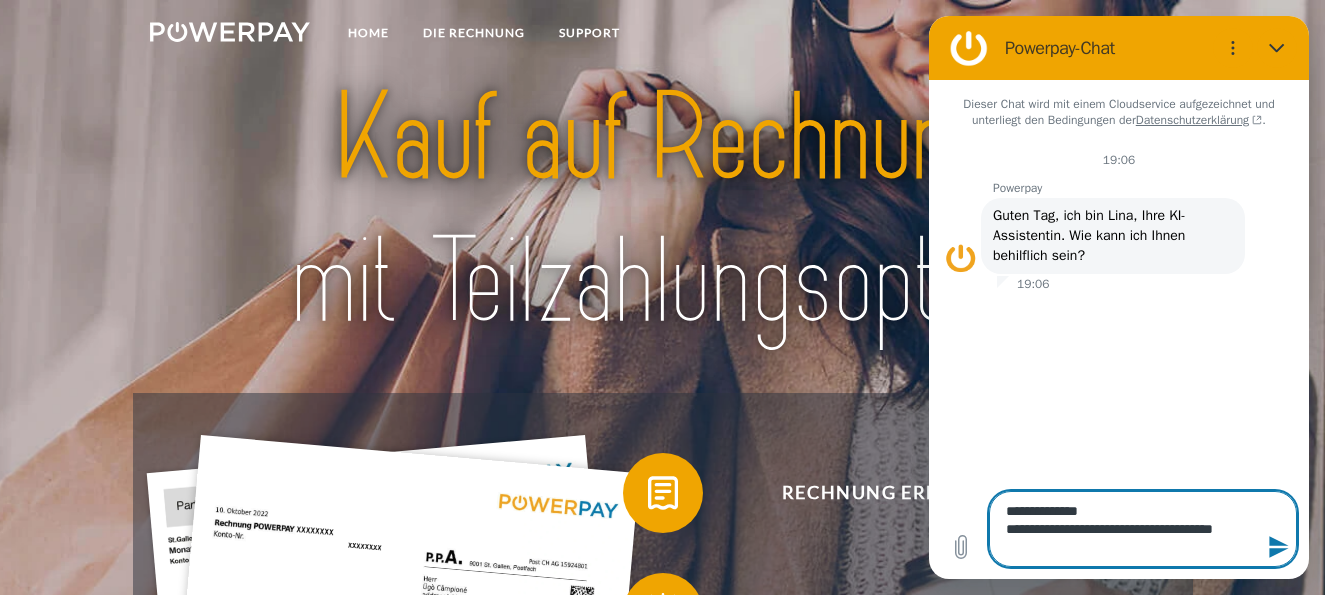 type on "[PERSONAL_INFO]
[PERSONAL_INFO]" 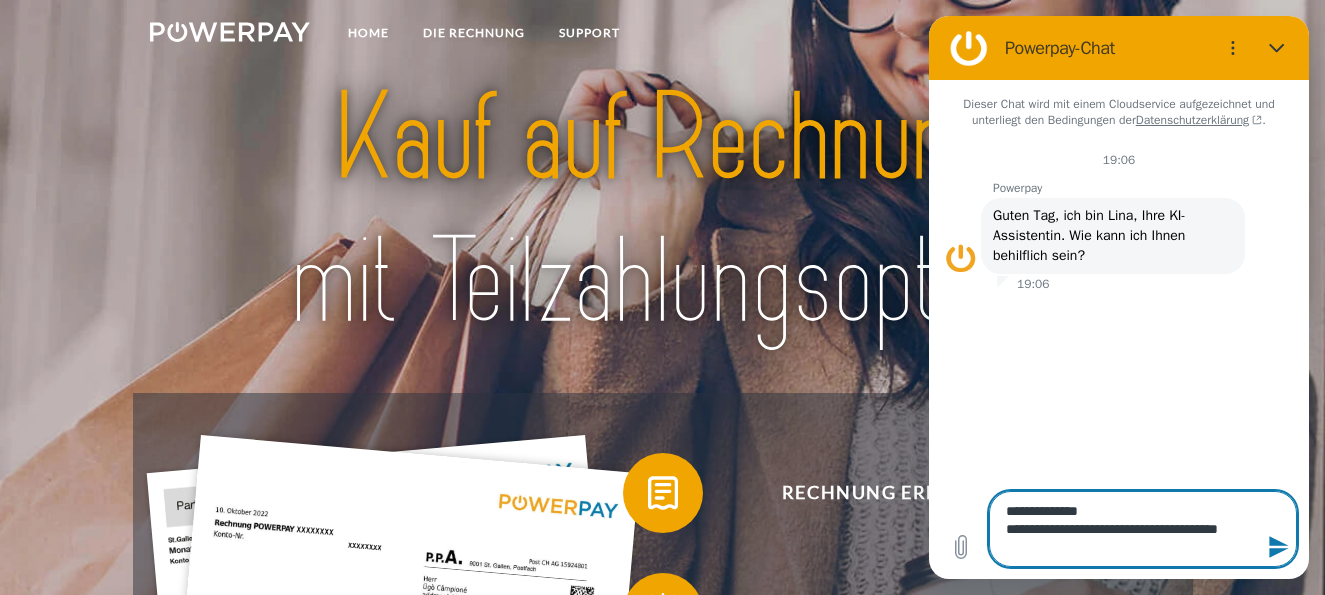 type on "[PERSONAL_INFO]
[PERSONAL_INFO]" 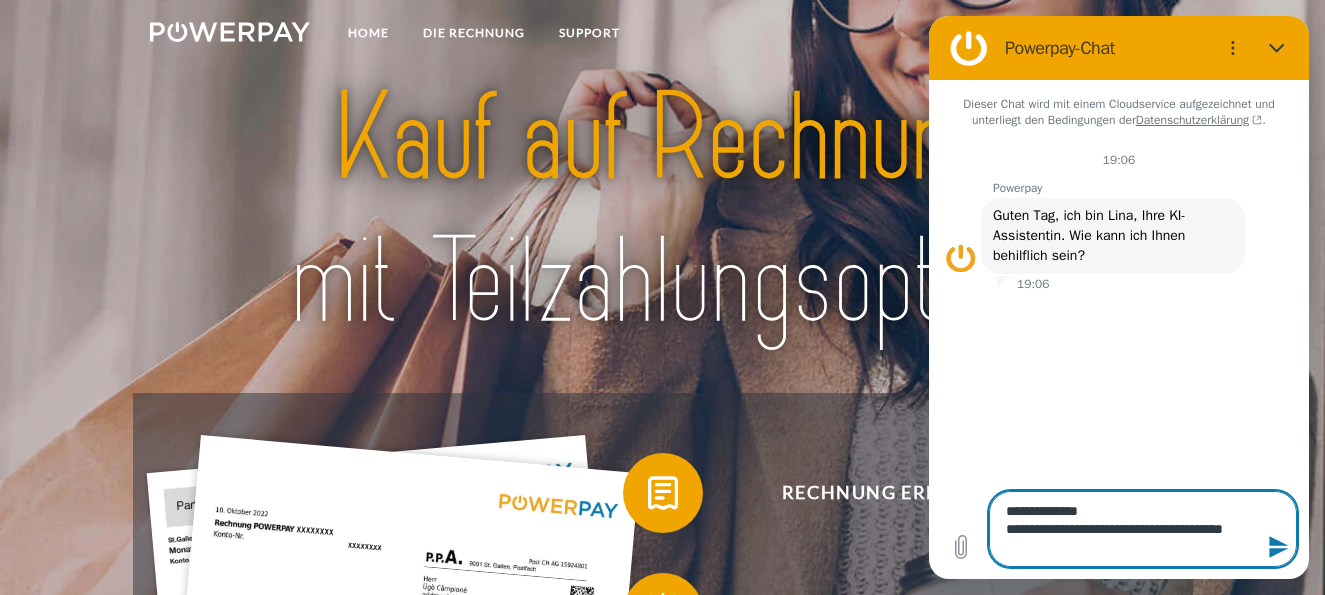 type on "[PERSONAL_INFO]
[PERSONAL_INFO]" 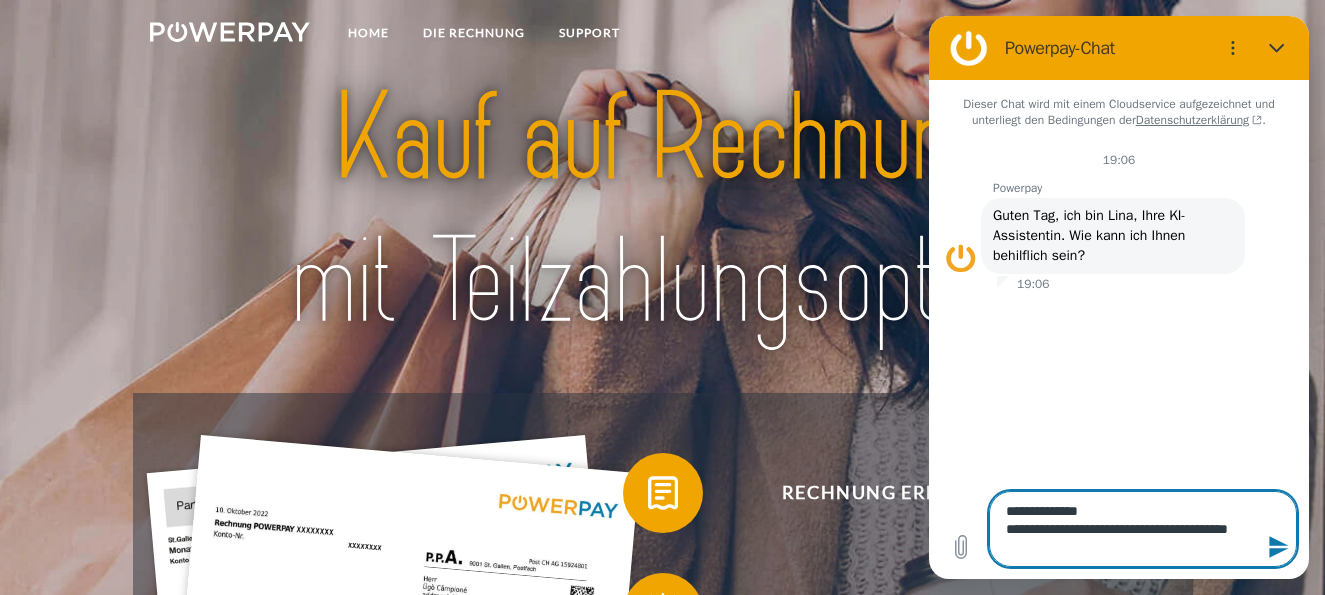 type on "[PERSONAL_INFO]
[PERSONAL_INFO]" 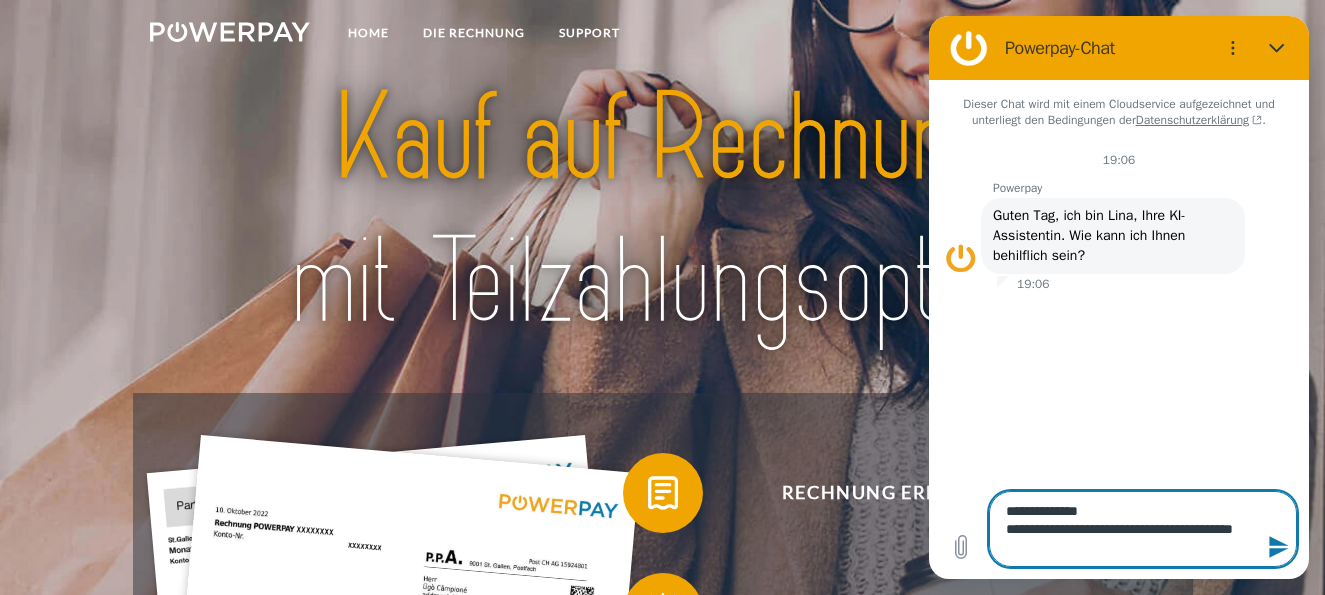 type on "[PERSONAL_INFO]
[PERSONAL_INFO]" 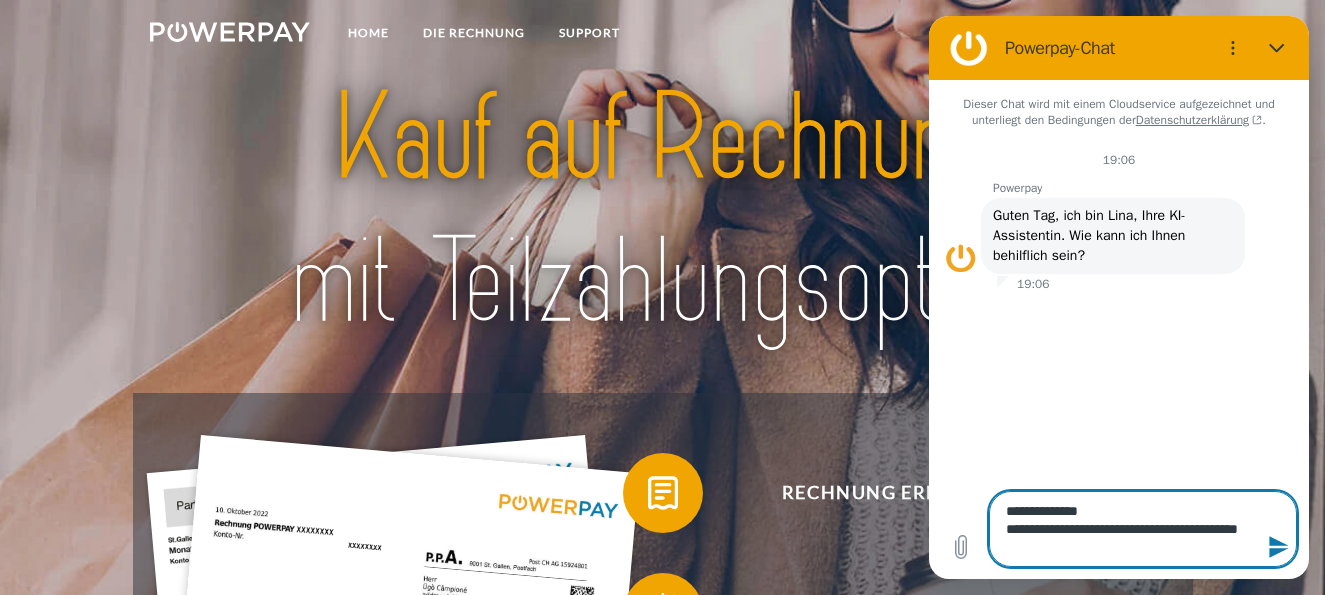 type on "[PERSONAL_INFO]
[PERSONAL_INFO]" 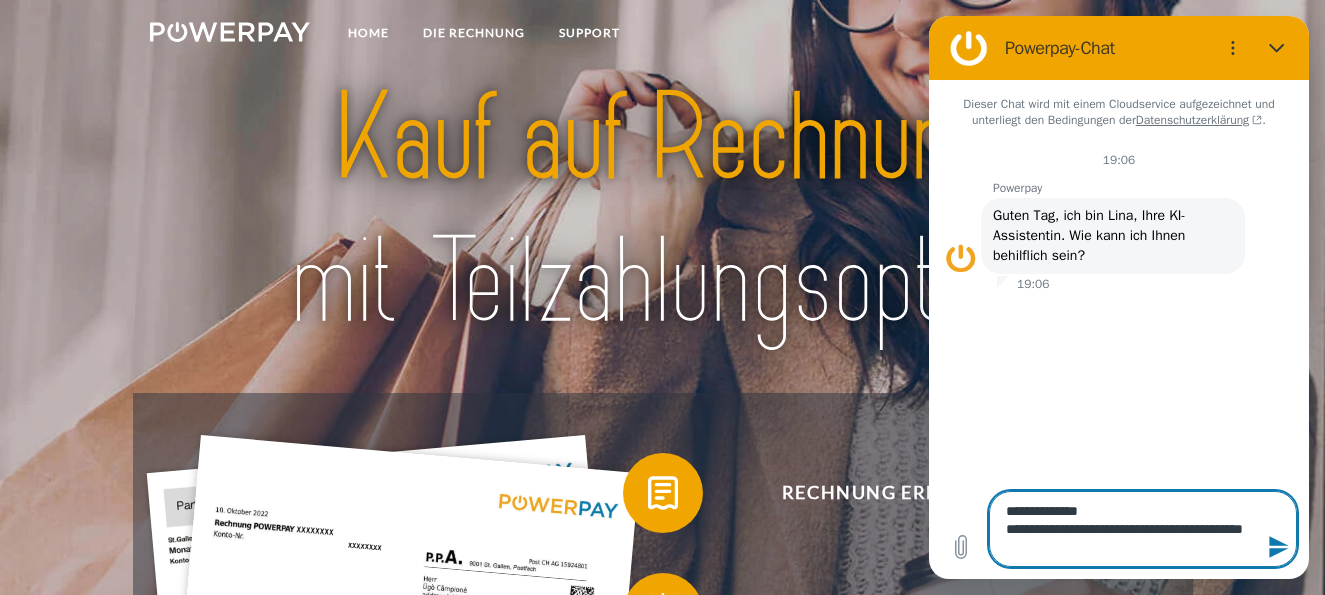type on "[PERSONAL_INFO]
[PERSONAL_INFO]" 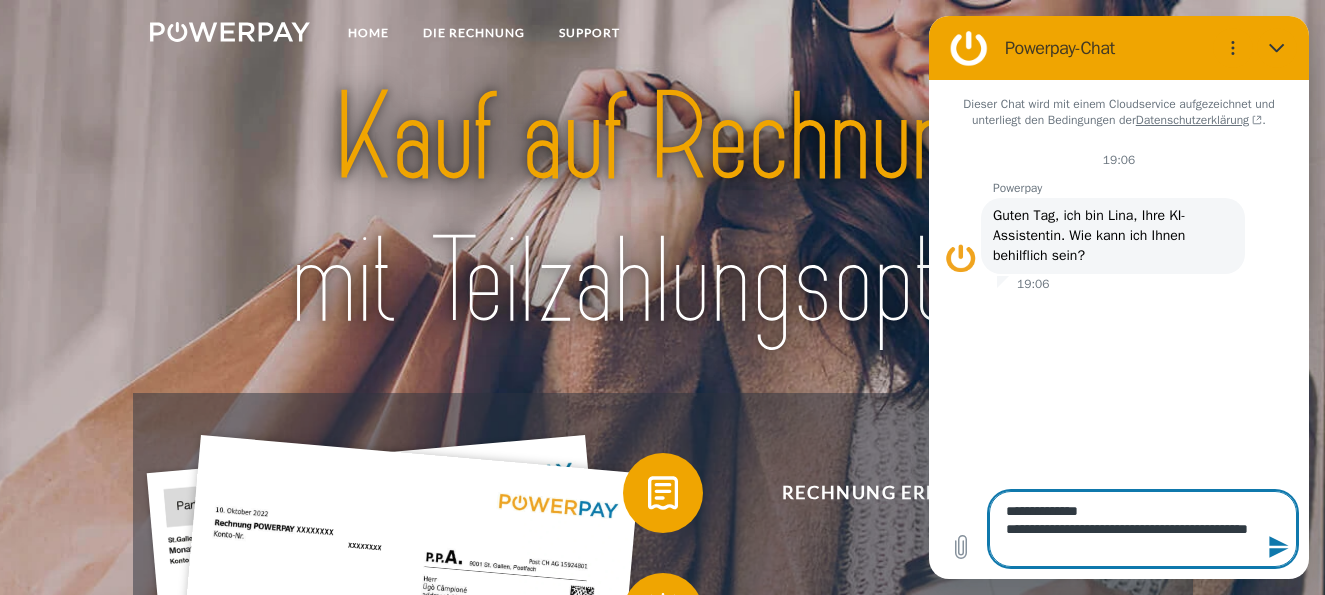 type on "[PERSONAL_INFO]
[PERSONAL_INFO]" 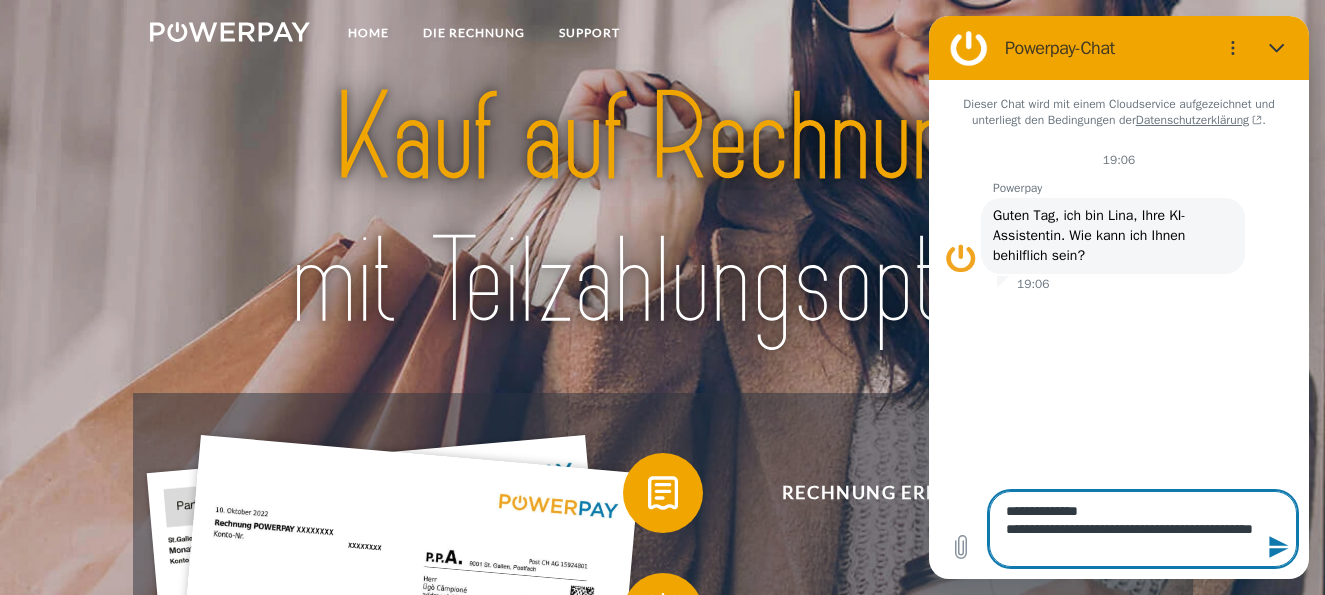type on "[PERSONAL_INFO]
[PERSONAL_INFO]" 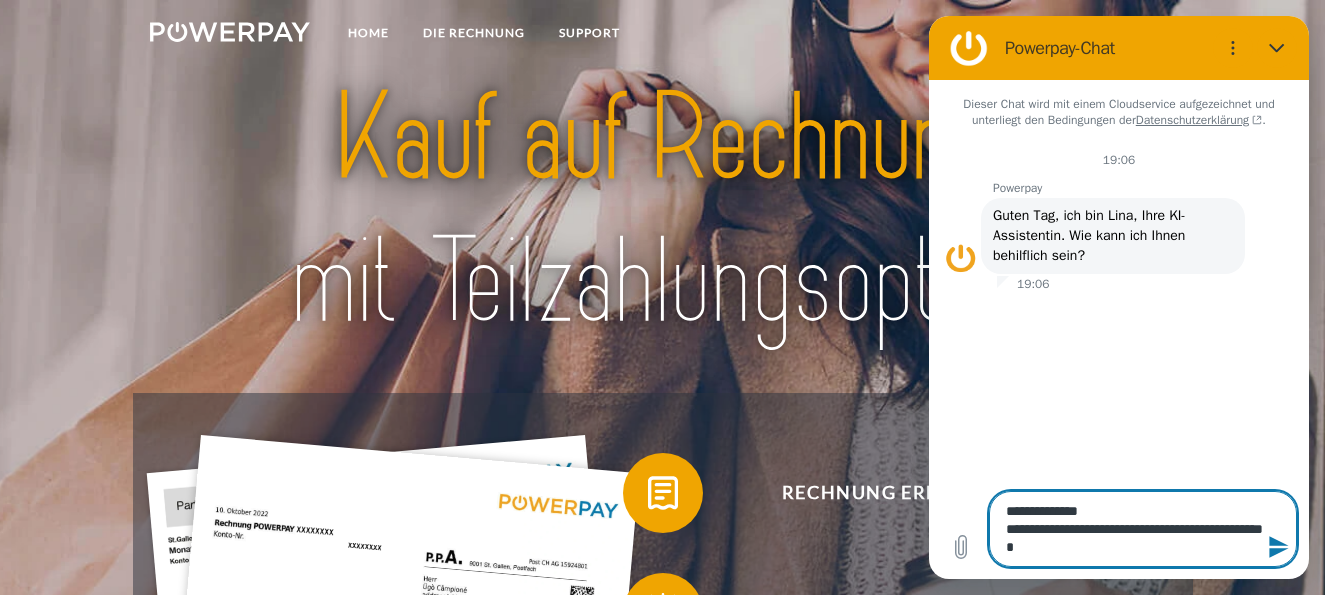 type on "[PERSONAL_INFO]
[PERSONAL_INFO]" 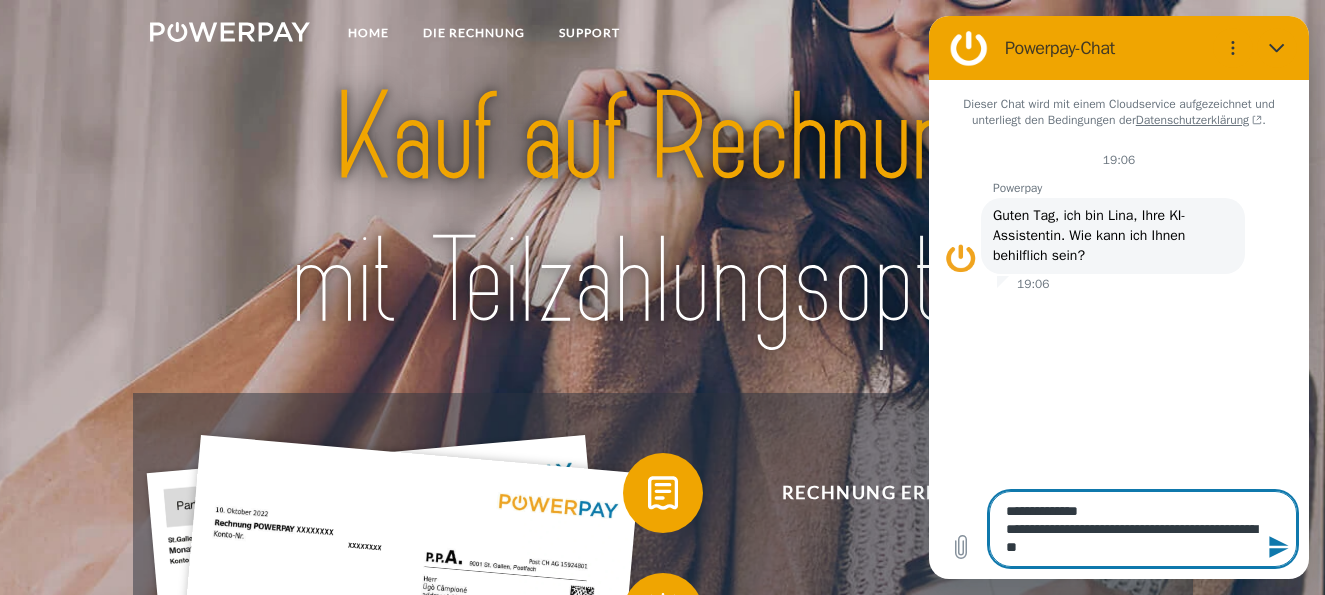 type on "[PERSONAL_INFO]
[PERSONAL_INFO]" 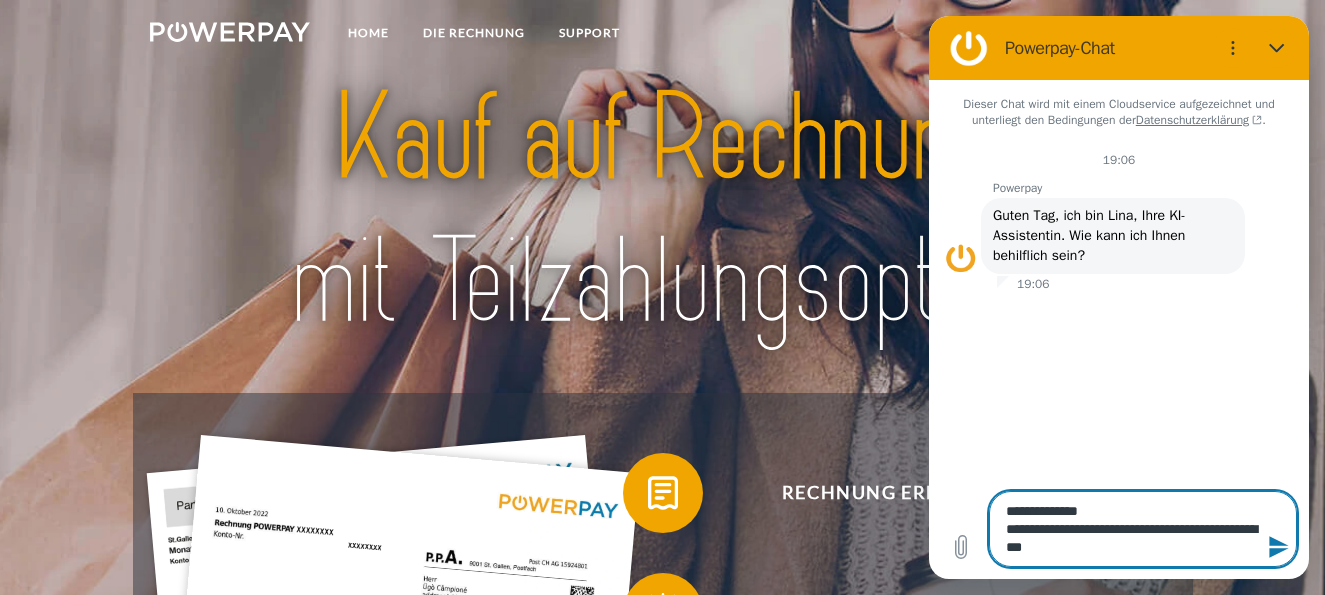 type on "[PERSONAL_INFO]
[PERSONAL_INFO]" 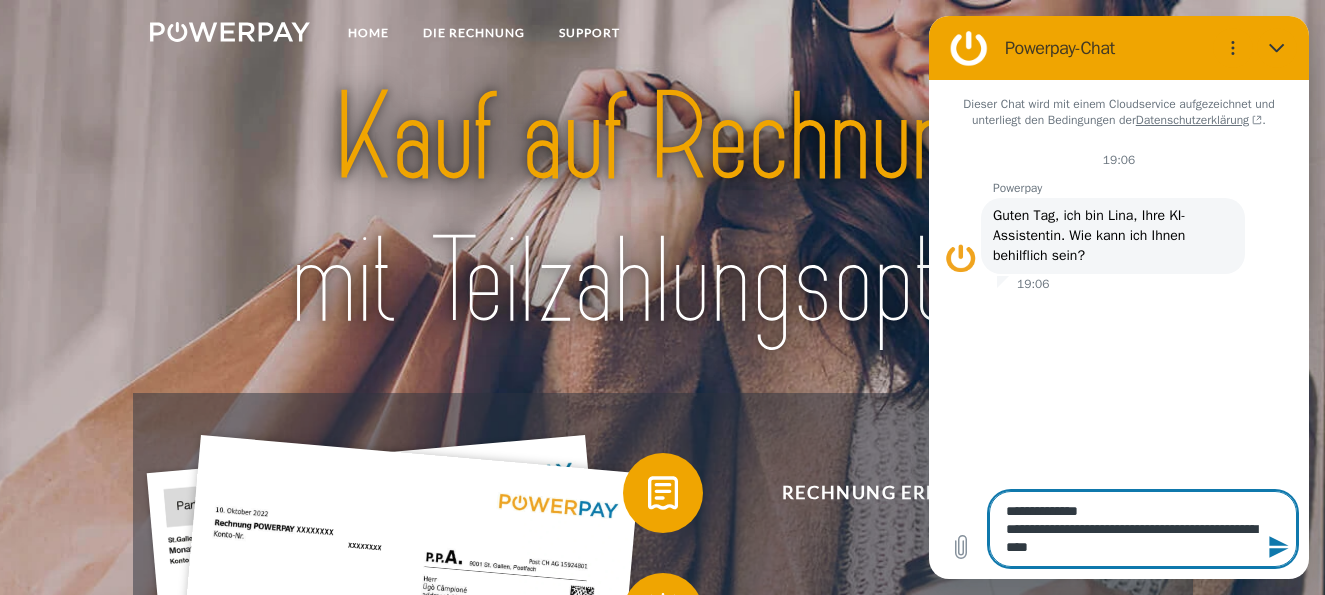 type on "[PERSONAL_INFO]
[PERSONAL_INFO]" 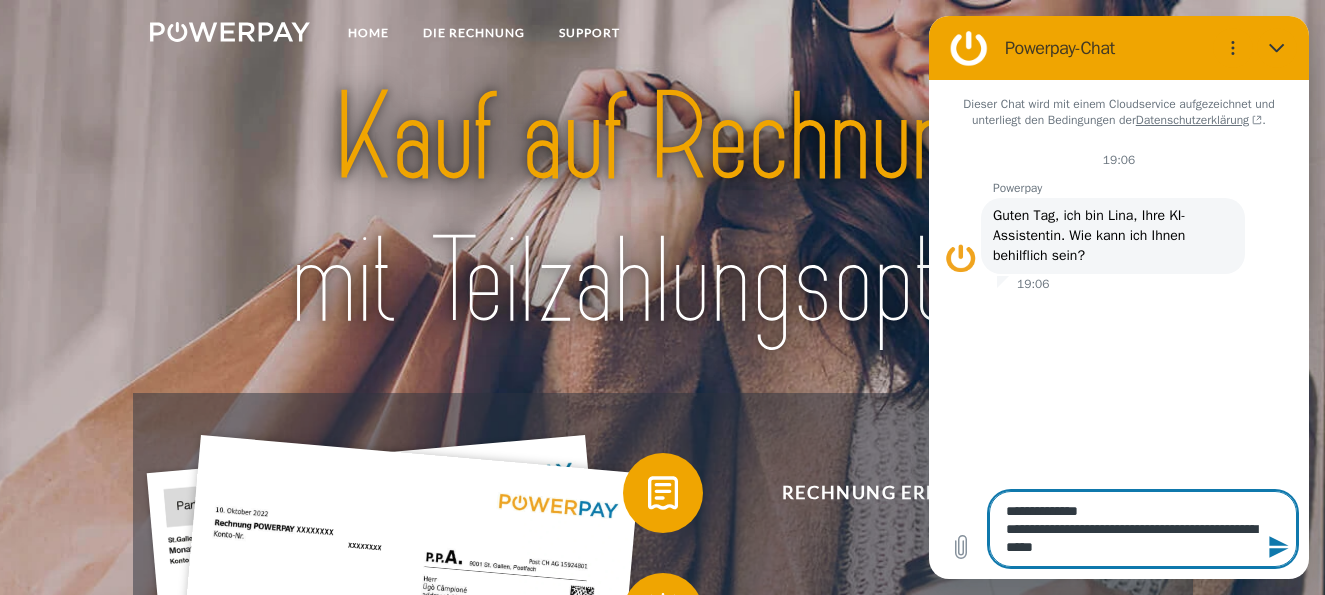 type on "[PERSONAL_INFO]
[PERSONAL_INFO]" 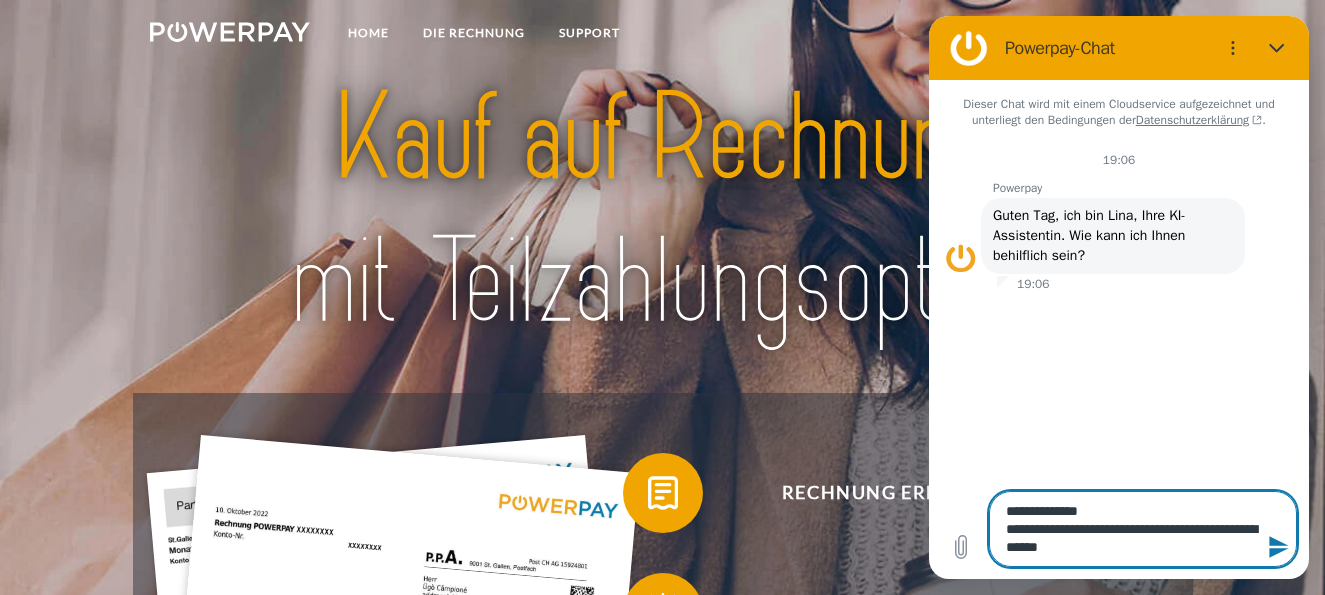 type on "[PERSONAL_INFO]
[PERSONAL_INFO]" 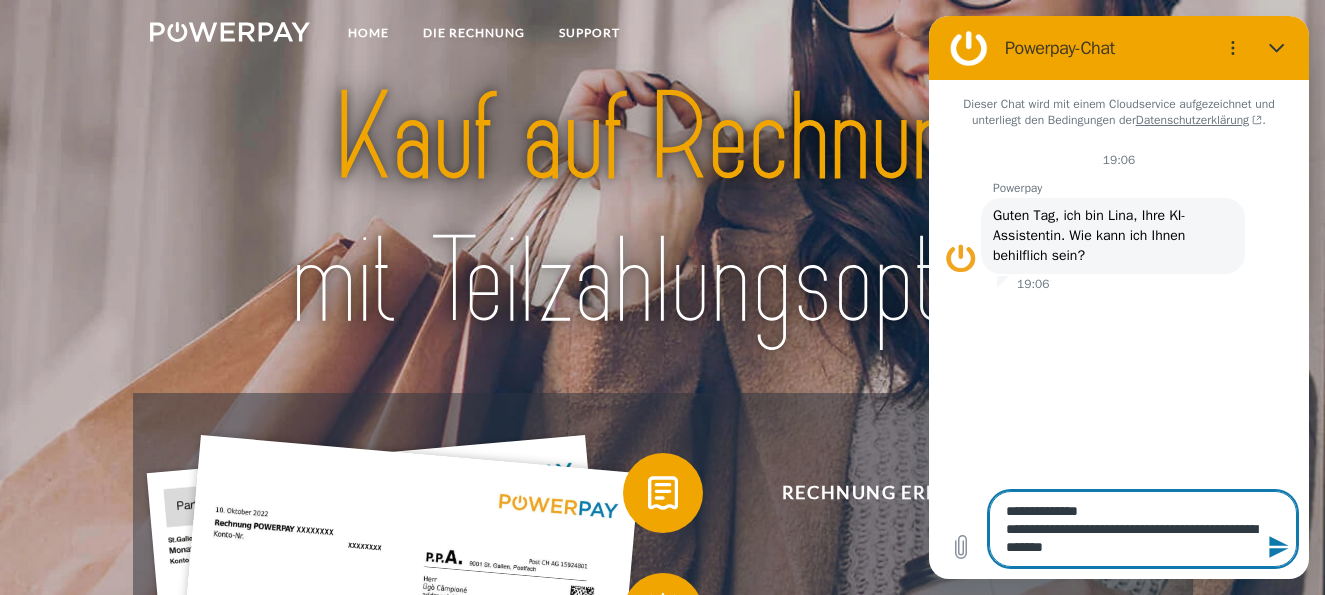 type on "[PERSONAL_INFO]
[PERSONAL_INFO]" 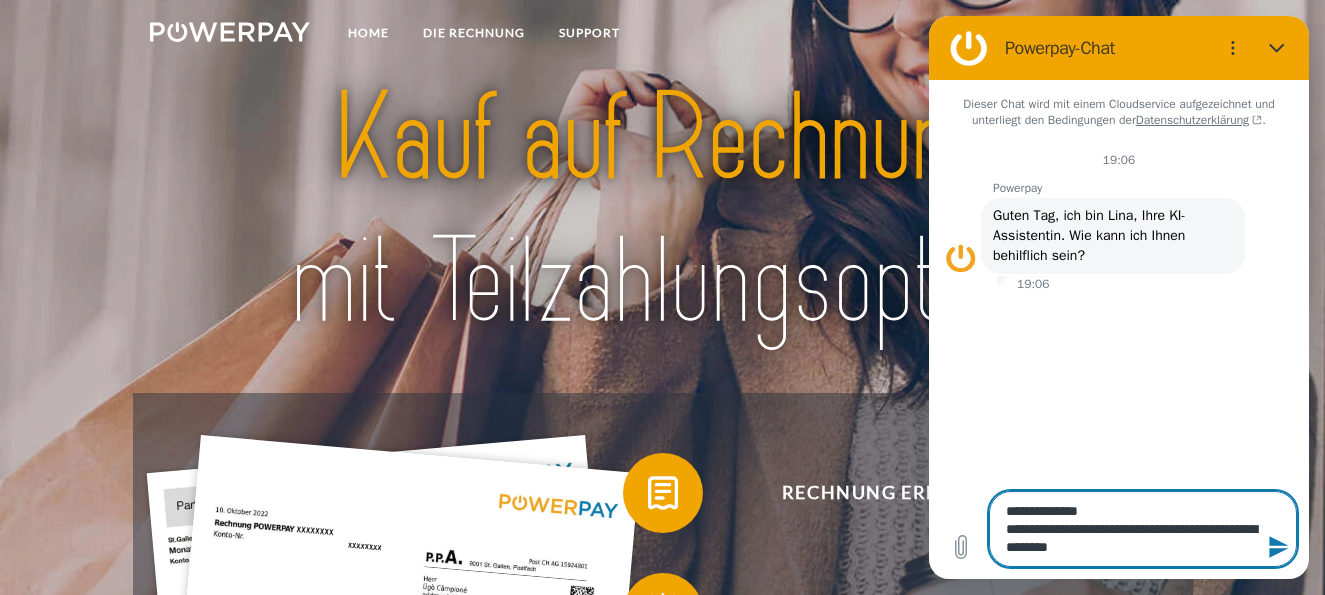 type on "[PERSONAL_INFO]
[PERSONAL_INFO]" 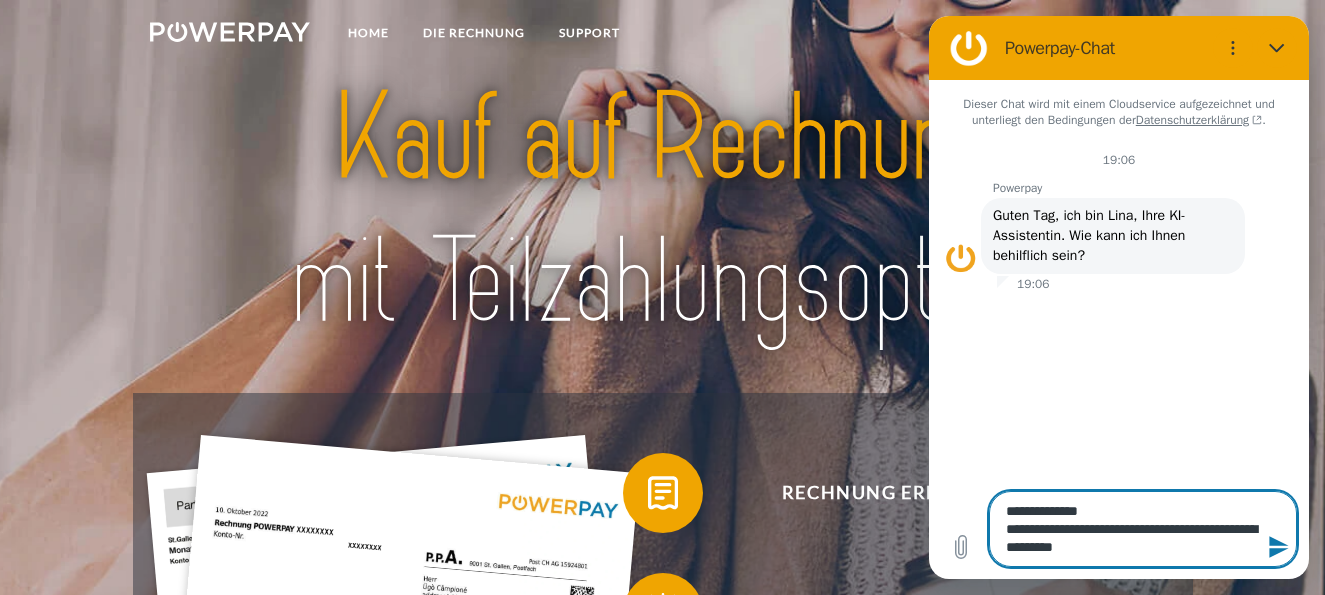 type on "[PERSONAL_INFO]
[PERSONAL_INFO]" 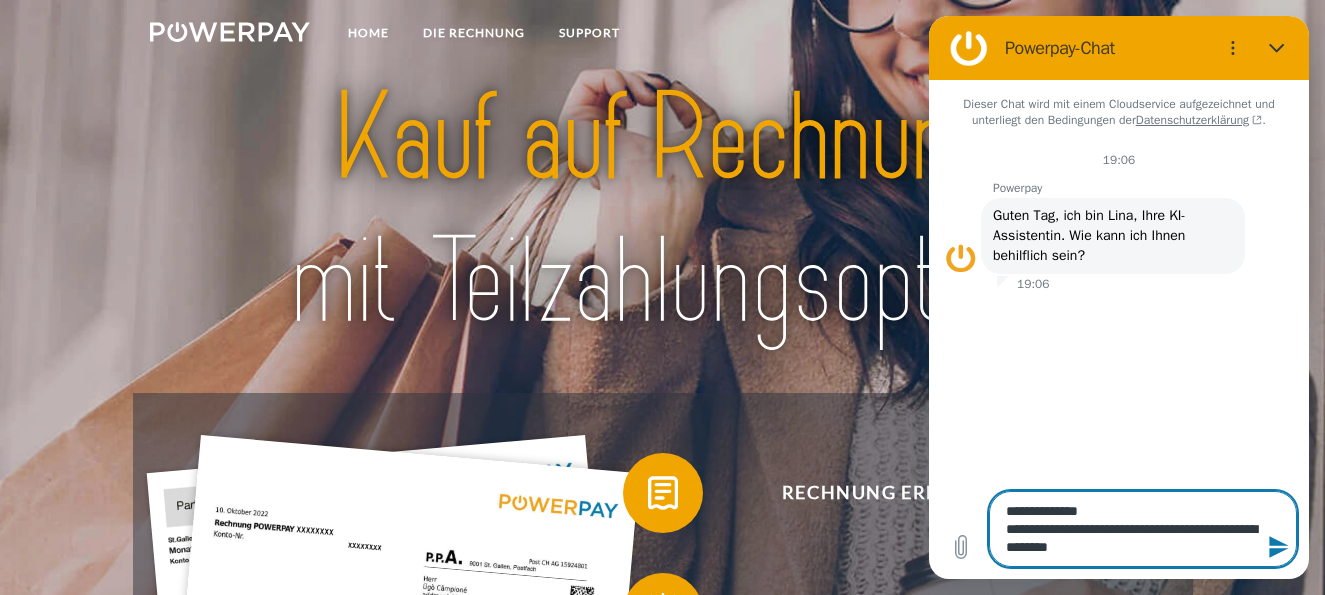 type on "[PERSONAL_INFO]
[PERSONAL_INFO]" 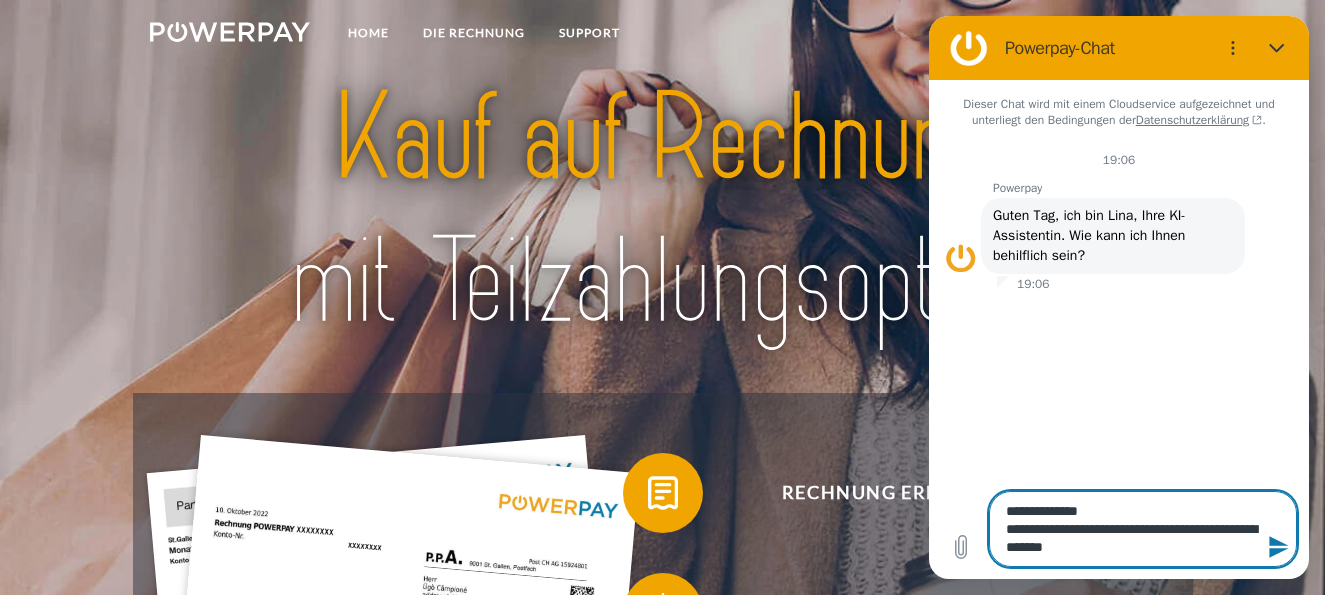 type on "[PERSONAL_INFO]
[PERSONAL_INFO]" 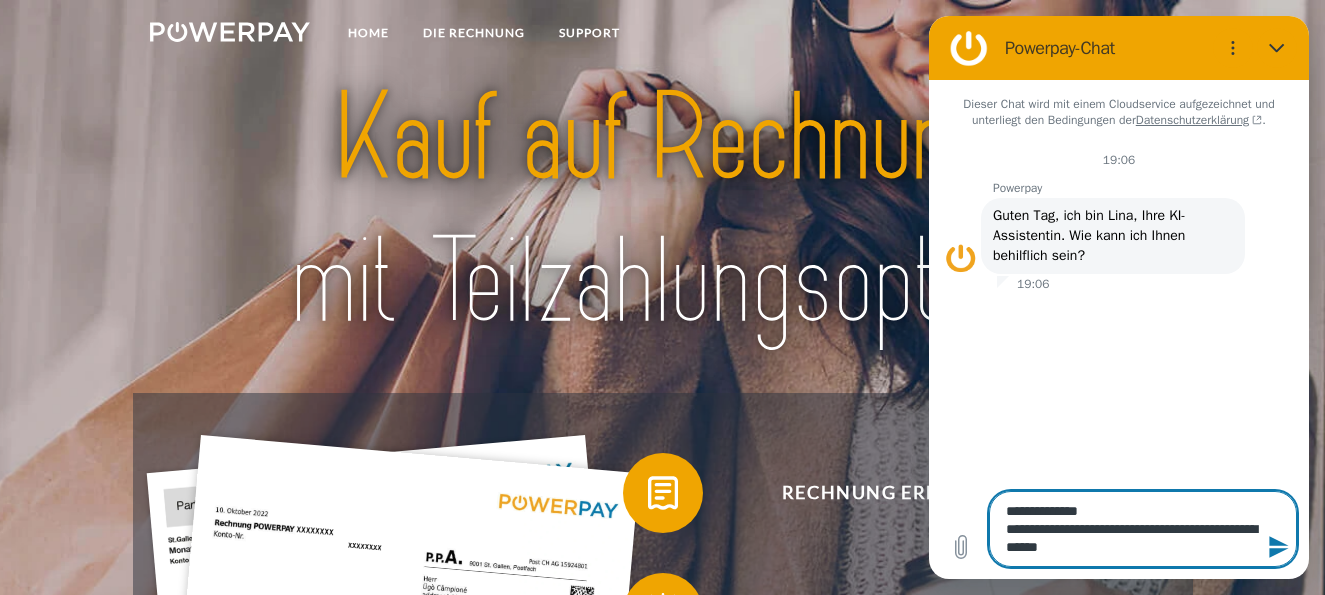 type on "[PERSONAL_INFO]
[PERSONAL_INFO]" 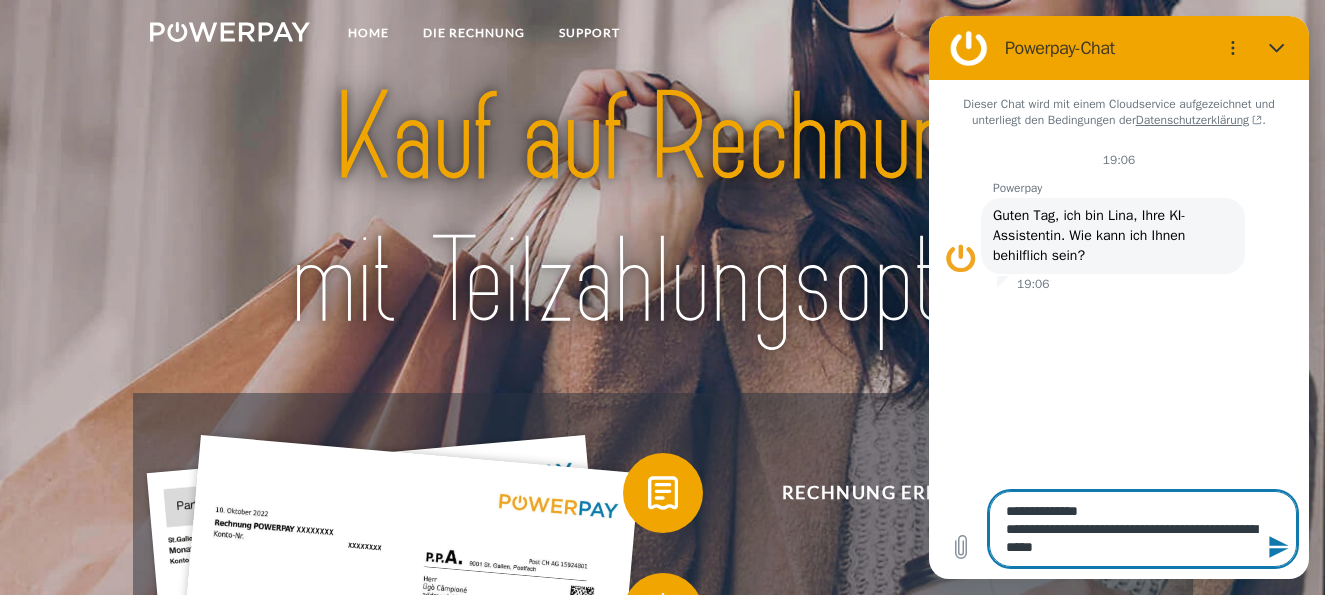 type on "[PERSONAL_INFO]
[PERSONAL_INFO]" 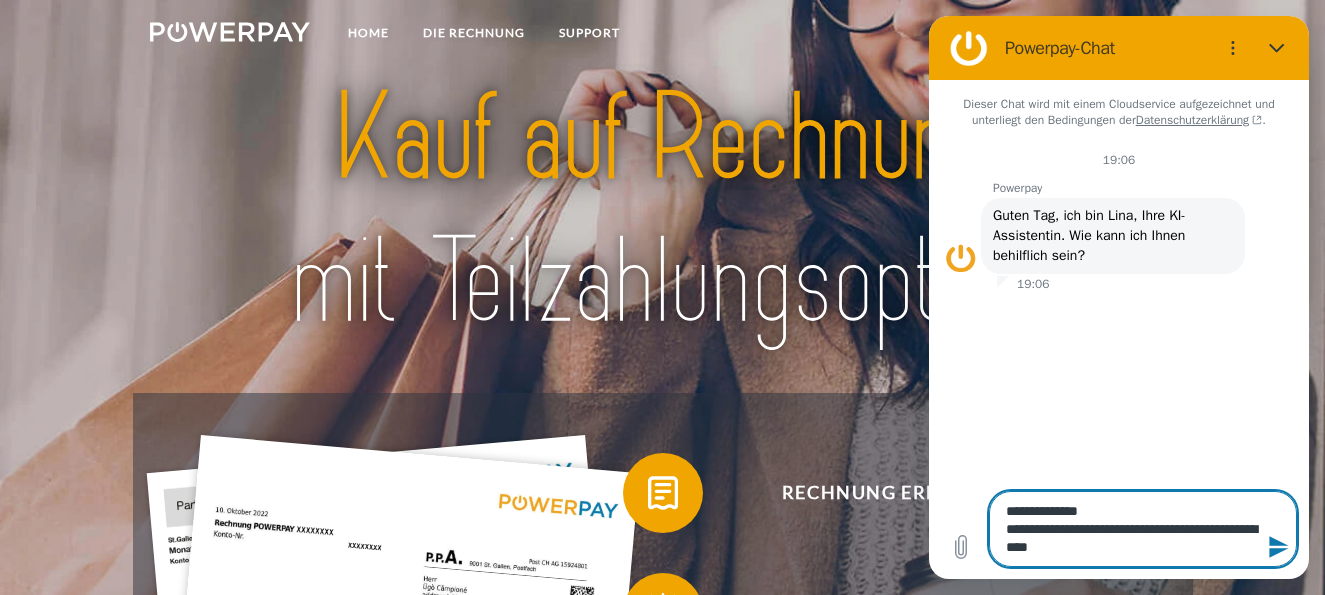 type on "[PERSONAL_INFO]
[PERSONAL_INFO]" 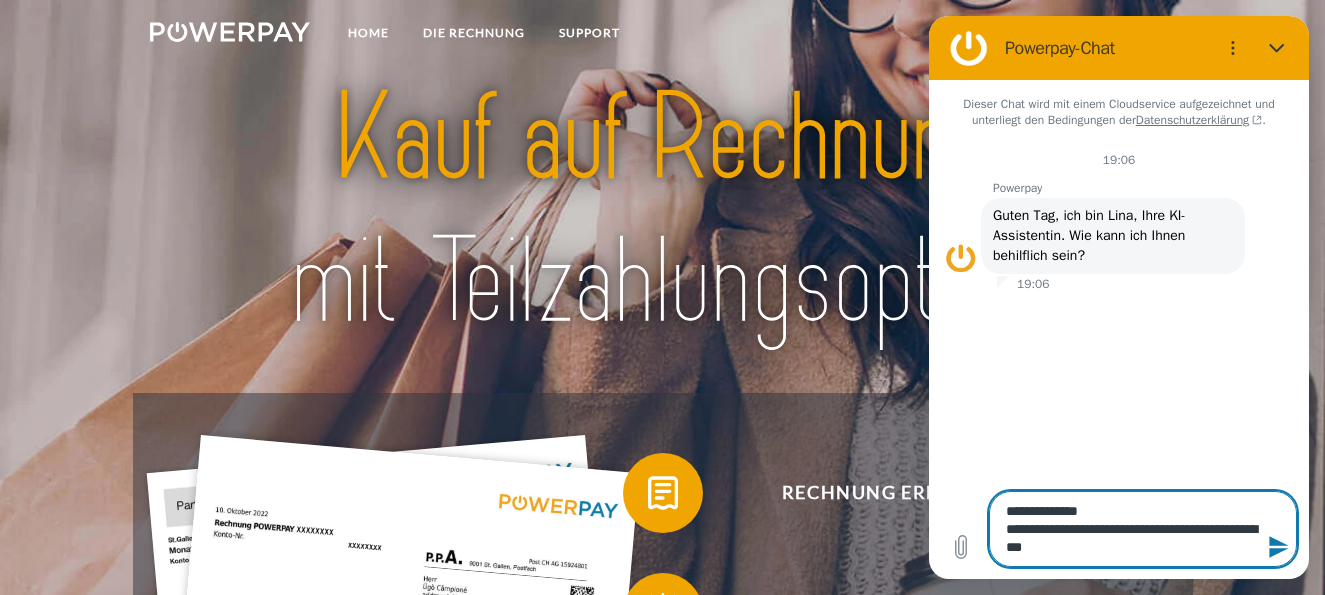 type on "[PERSONAL_INFO]
[PERSONAL_INFO]" 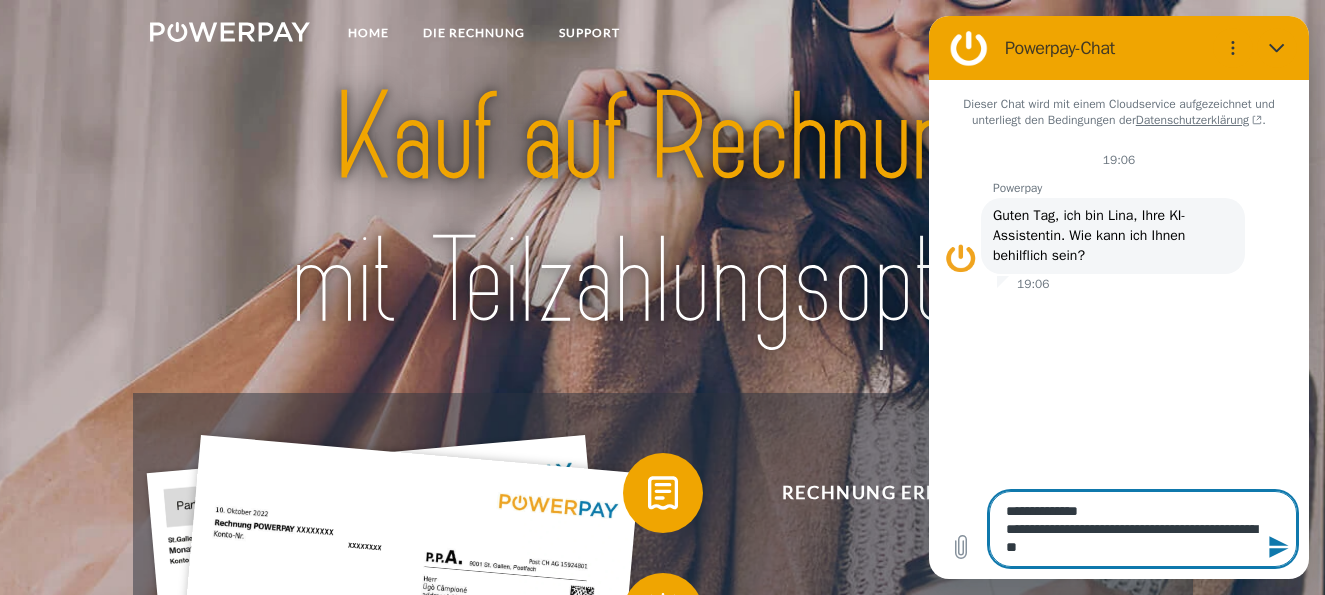 type on "[PERSONAL_INFO]
[PERSONAL_INFO]" 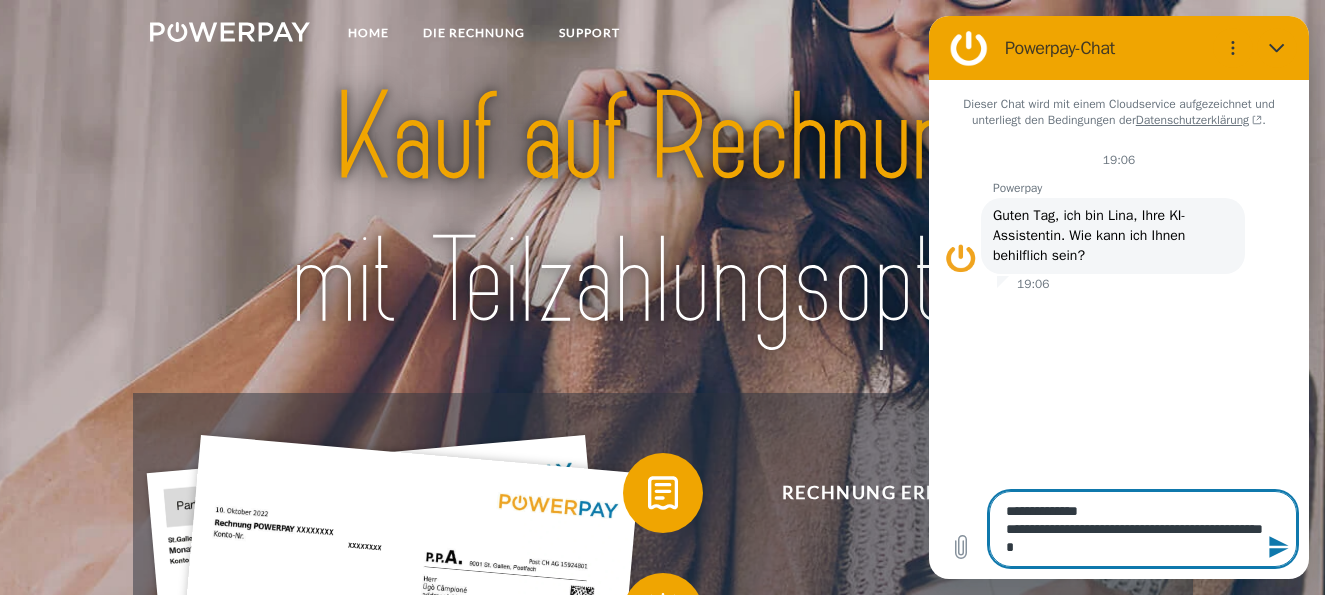 type on "[PERSONAL_INFO]
[PERSONAL_INFO]" 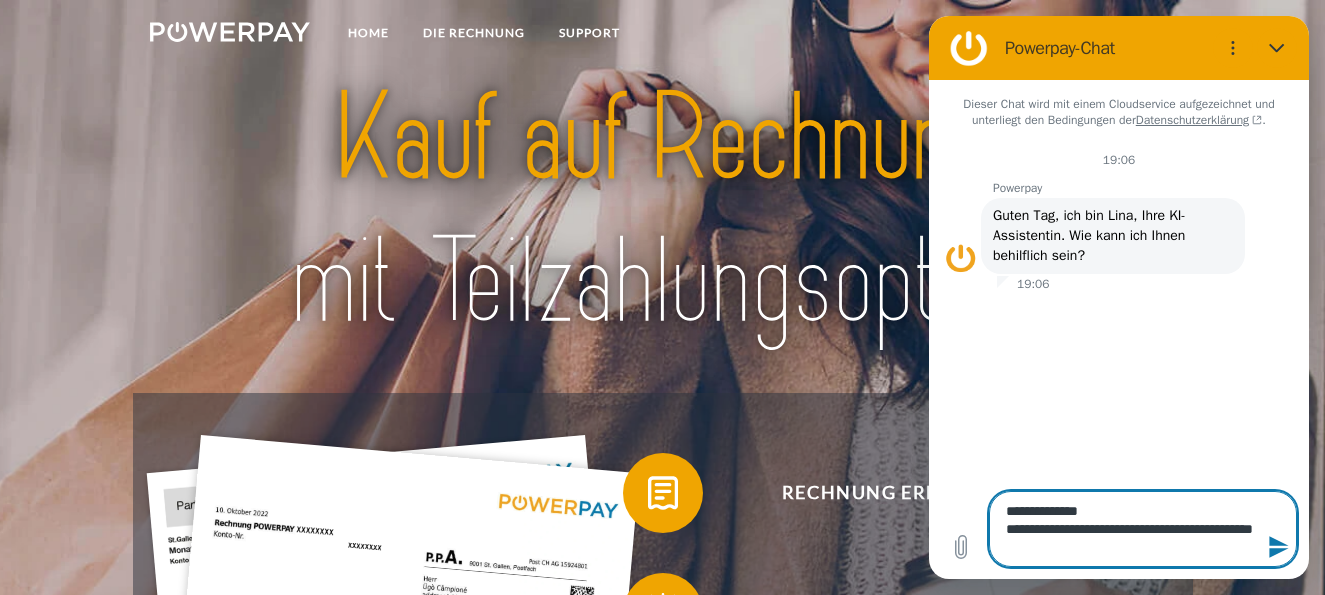 type on "[PERSONAL_INFO]
[PERSONAL_INFO]" 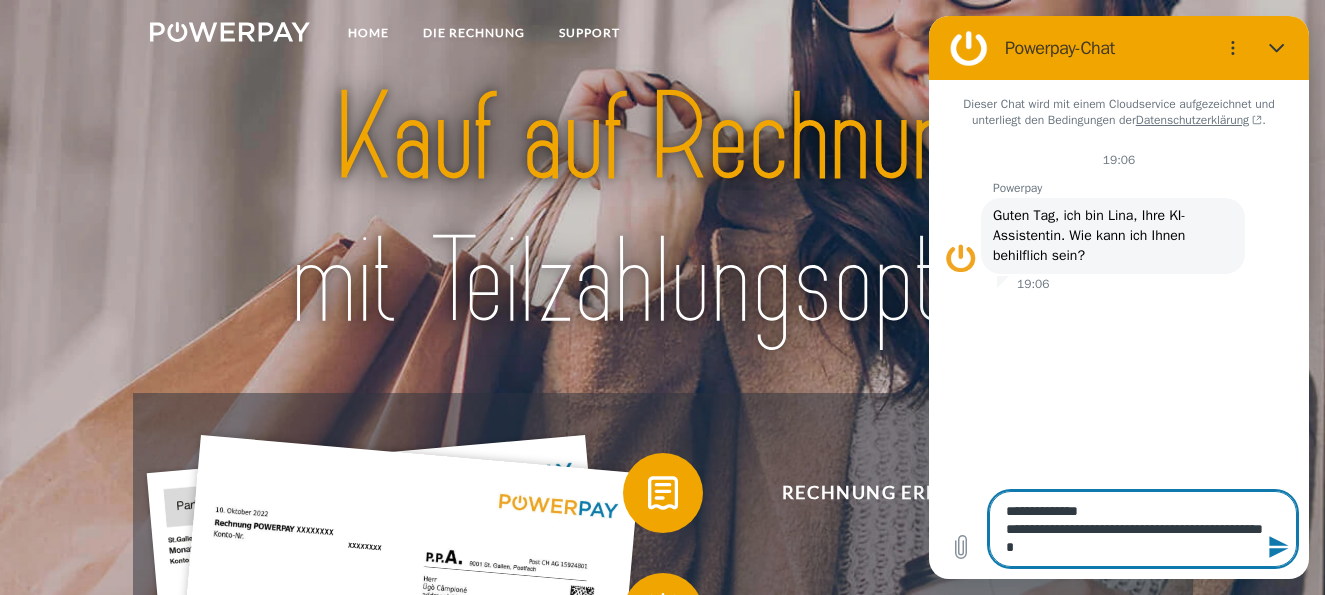 type on "[PERSONAL_INFO]
[PERSONAL_INFO]" 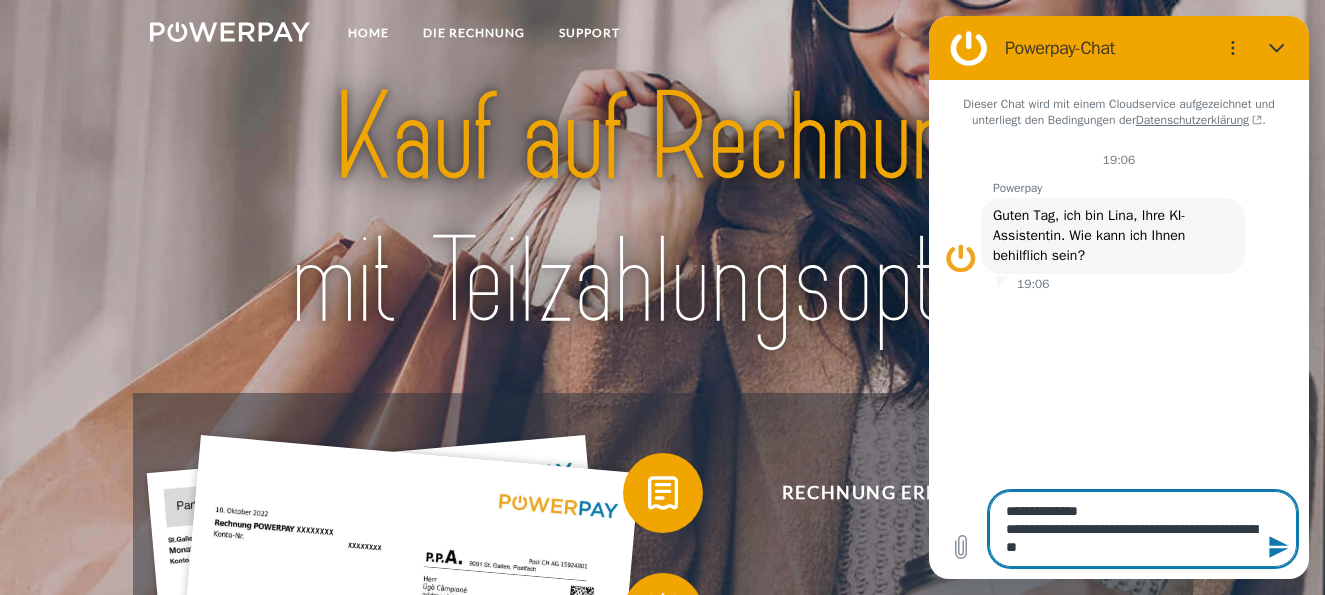 type on "[PERSONAL_INFO]
[PERSONAL_INFO]" 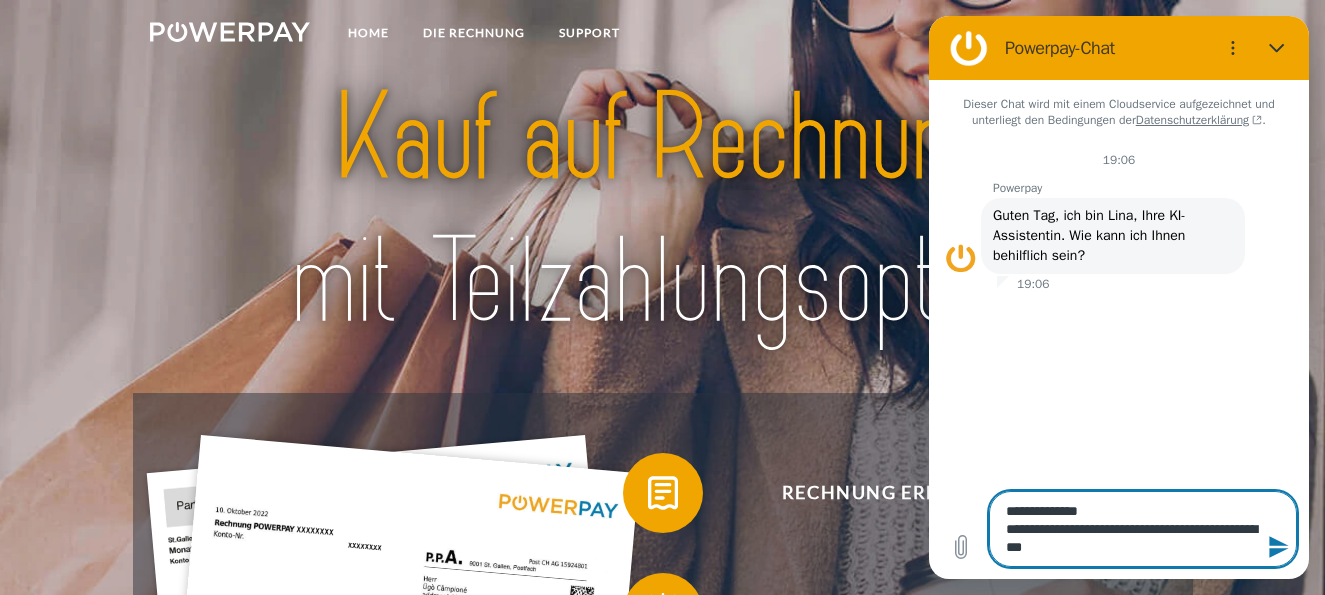 type on "[PERSONAL_INFO]
[PERSONAL_INFO]" 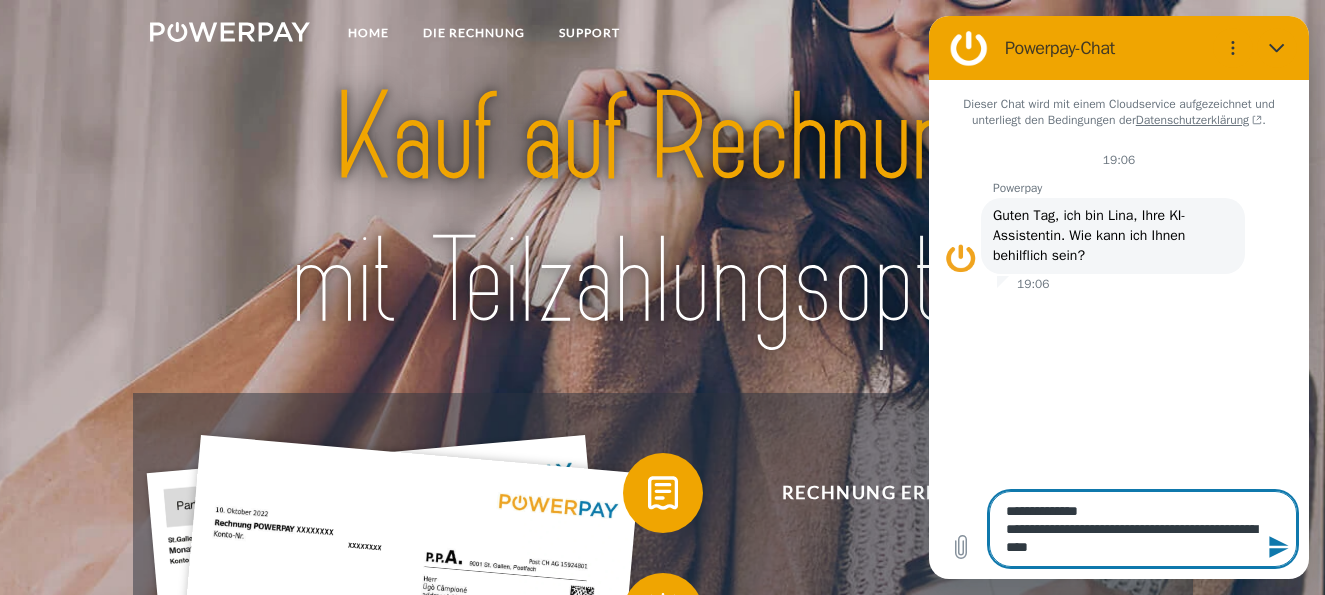 type on "[PERSONAL_INFO]
[PERSONAL_INFO]" 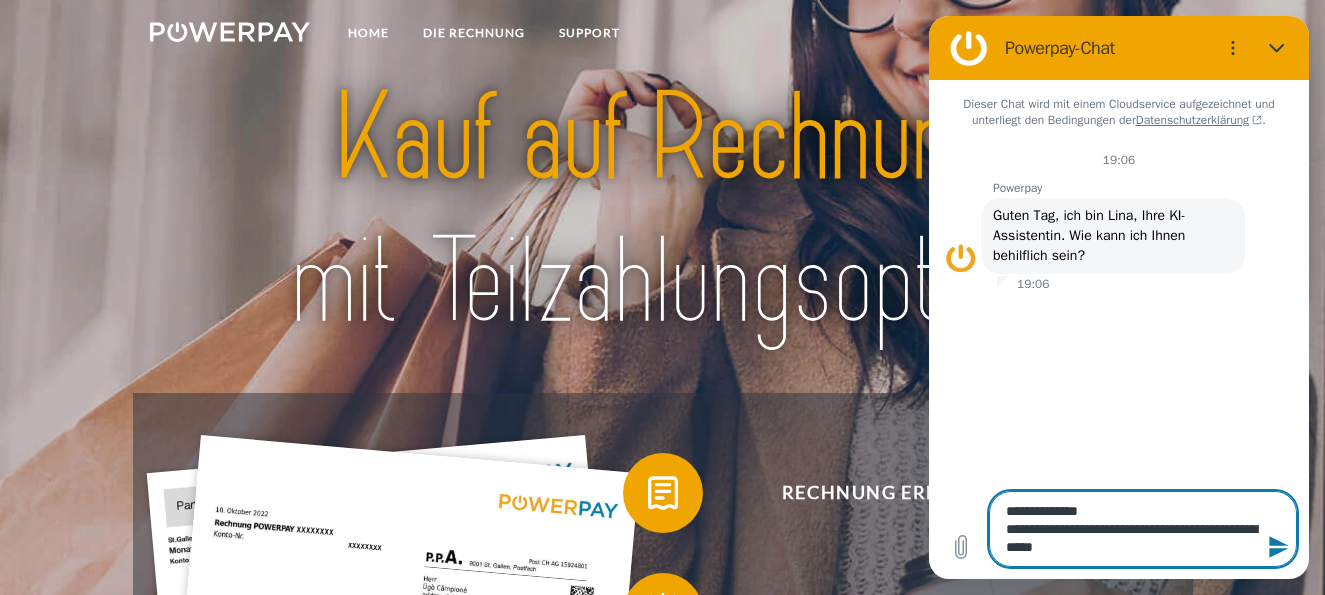 type on "[PERSONAL_INFO]
[PERSONAL_INFO]" 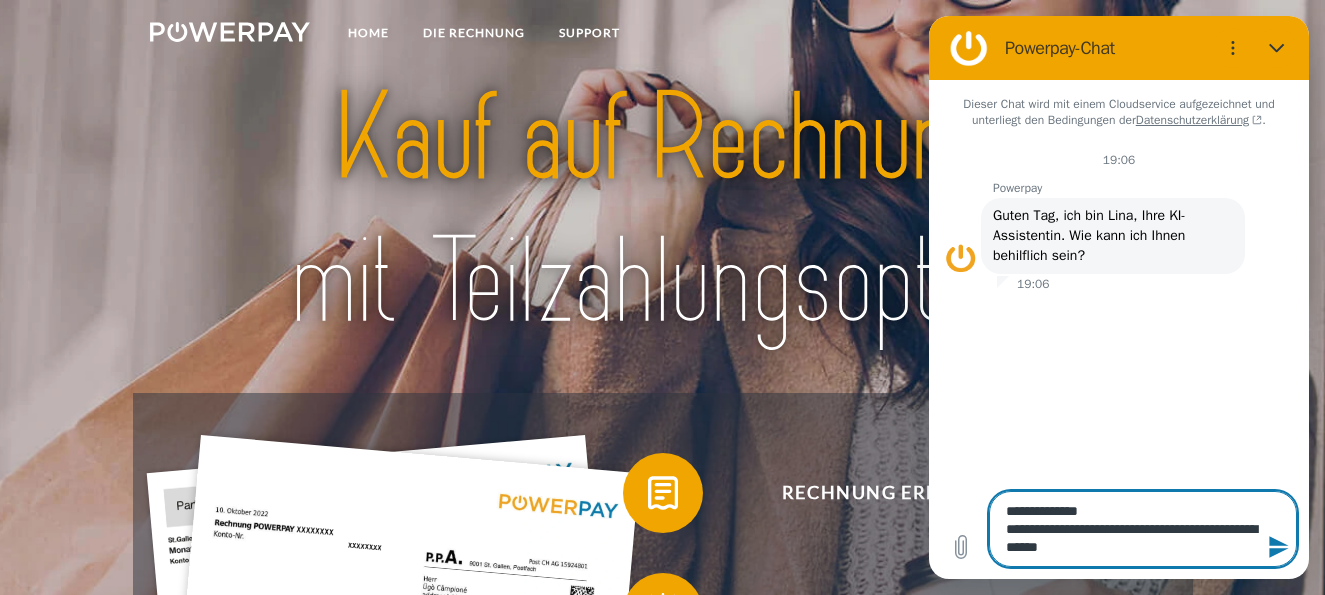 type on "[PERSONAL_INFO]
[PERSONAL_INFO]" 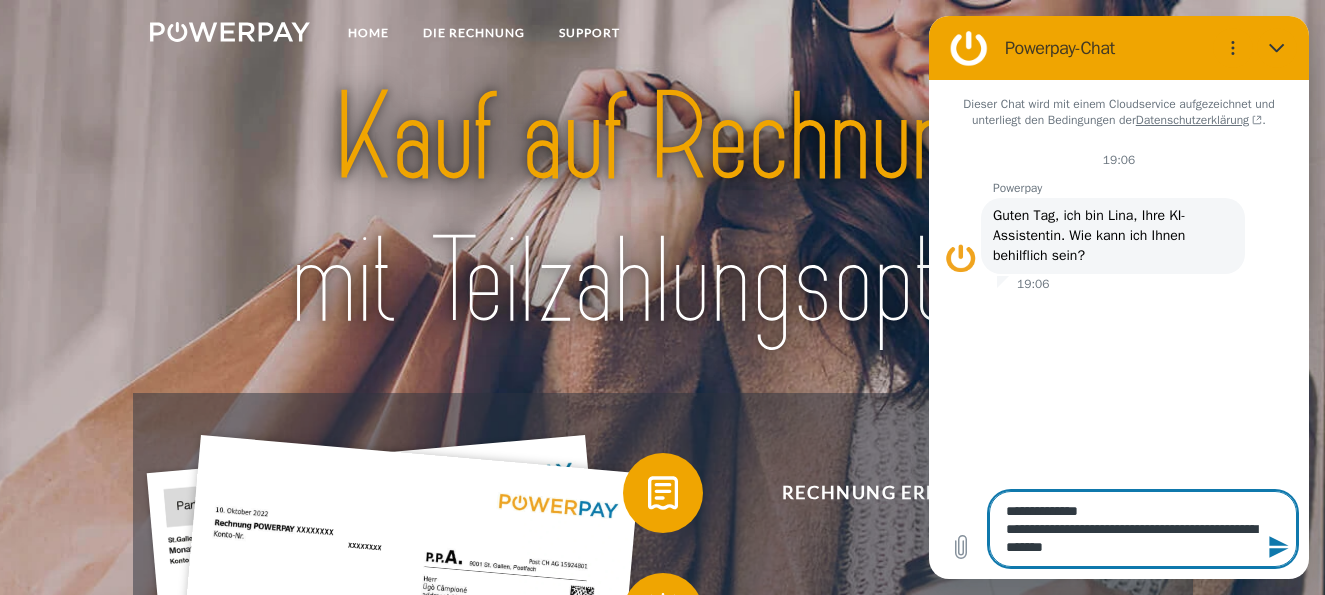 type on "*" 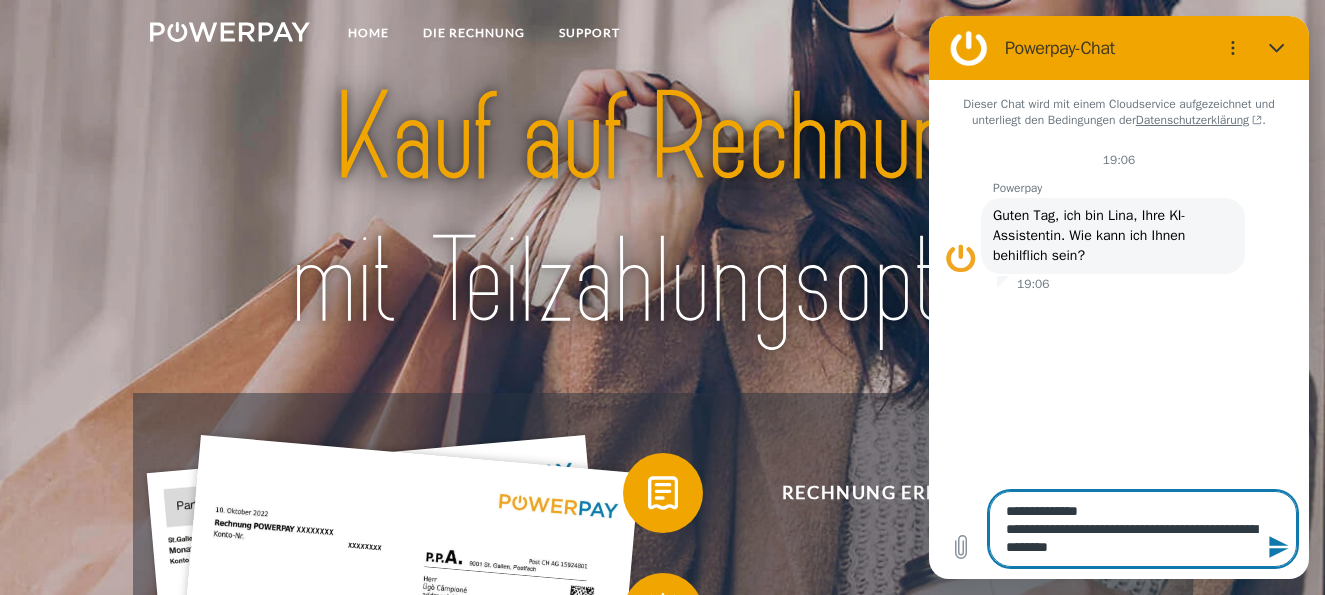 type on "[PERSONAL_INFO]
[PERSONAL_INFO]" 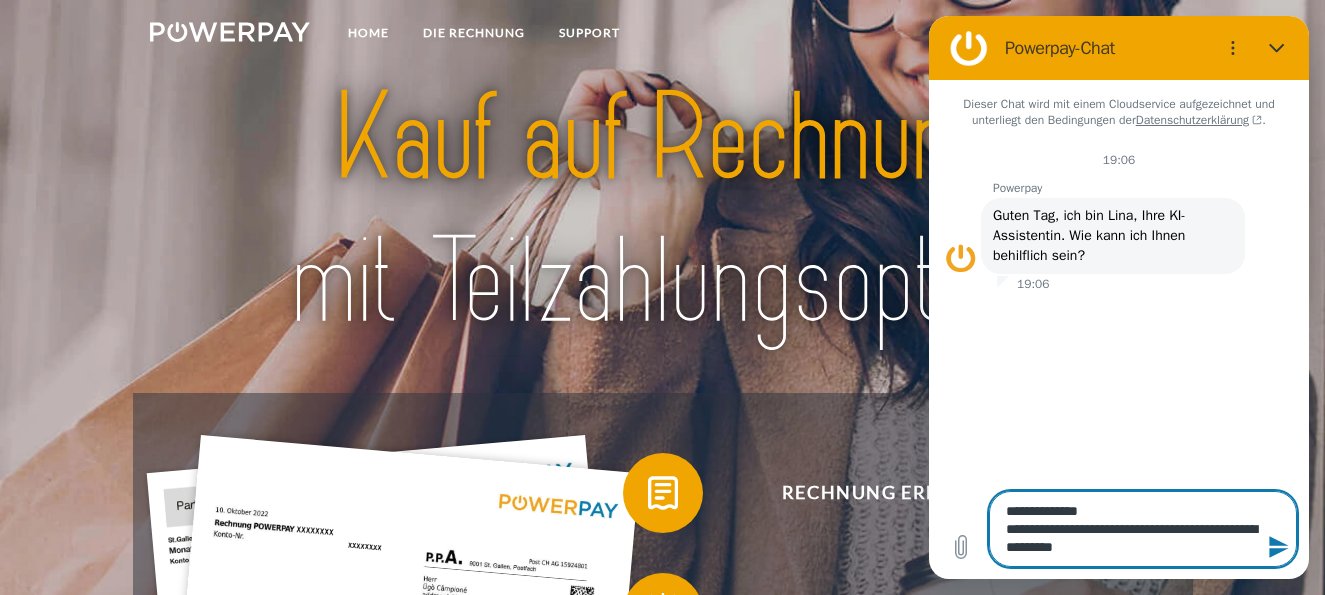 type on "[PERSONAL_INFO]
[PERSONAL_INFO]" 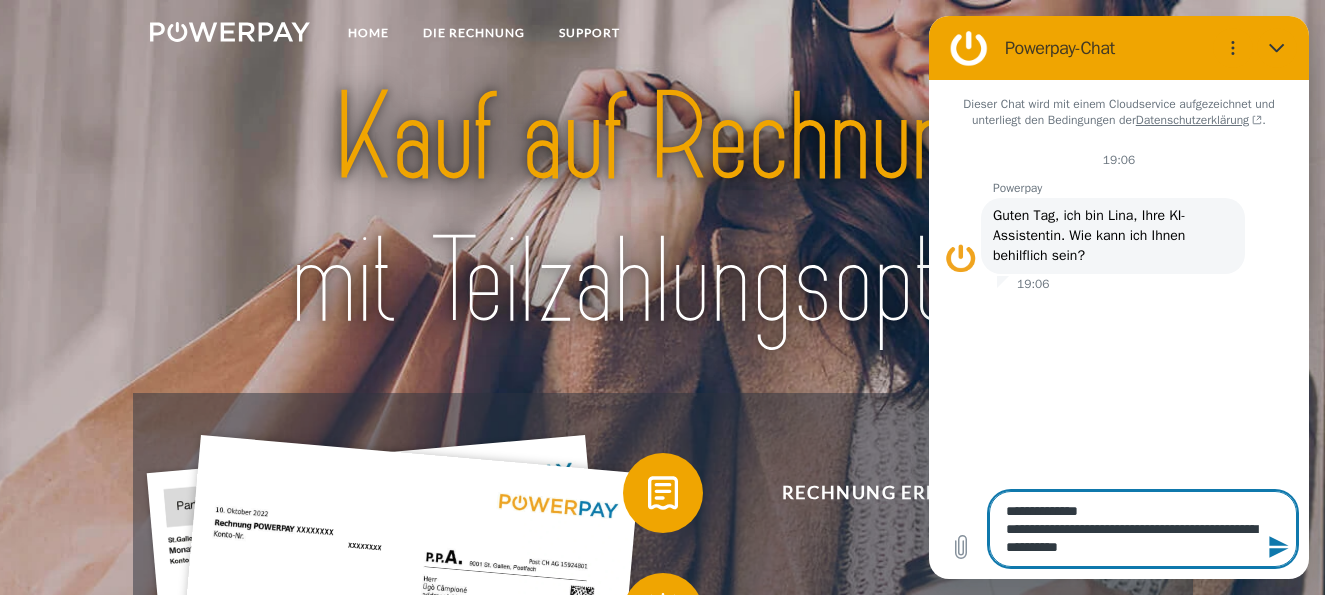 type on "[PERSONAL_INFO]
[PERSONAL_INFO]" 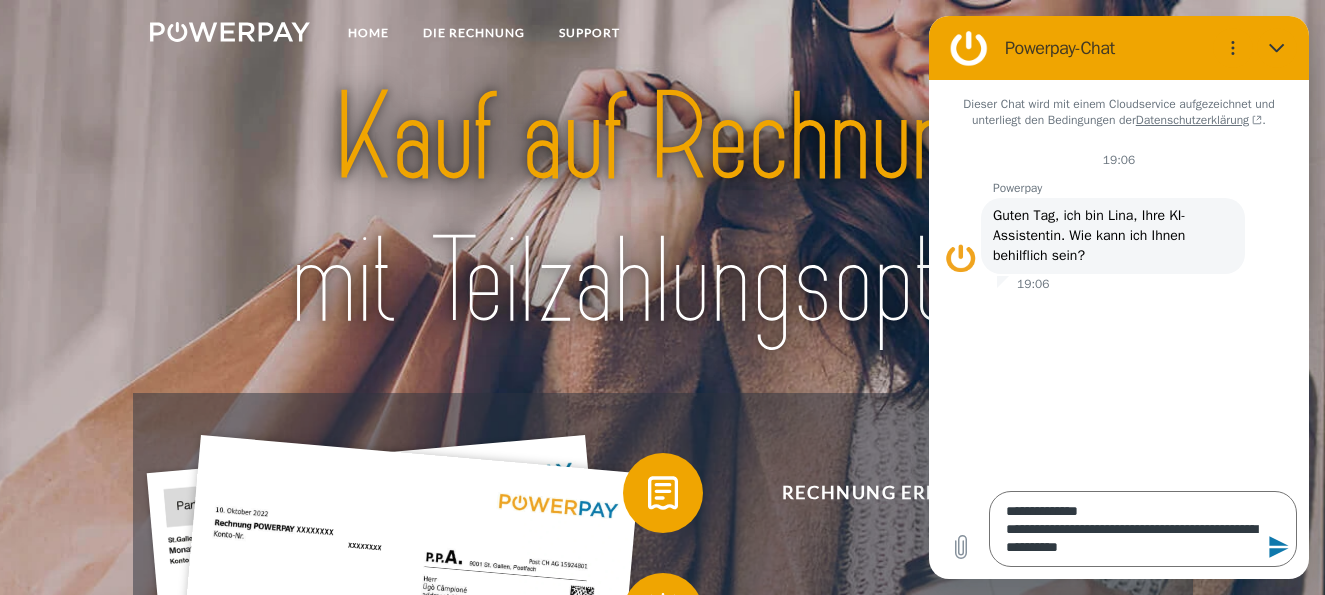 click 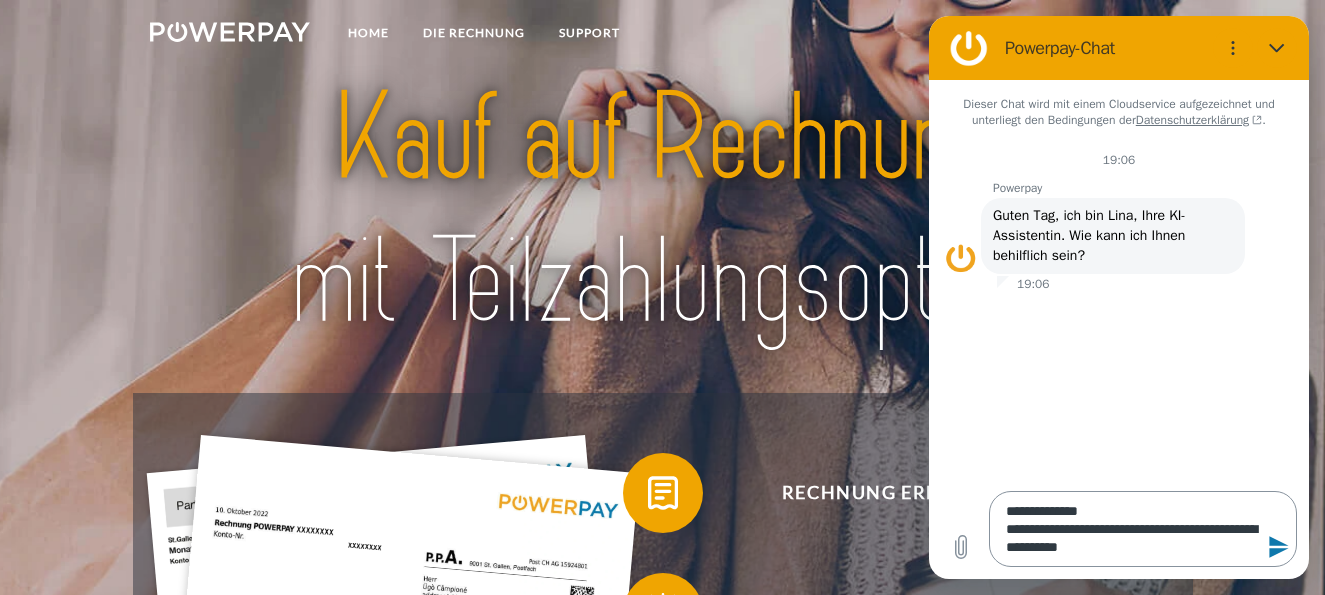 type 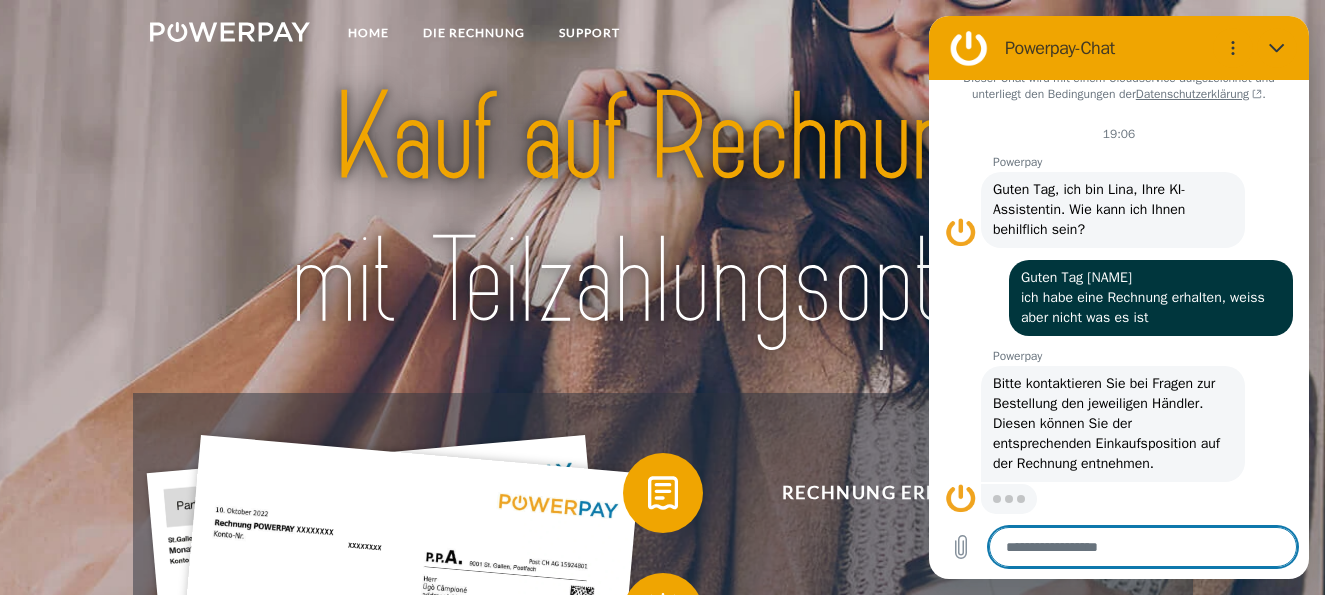 type on "*" 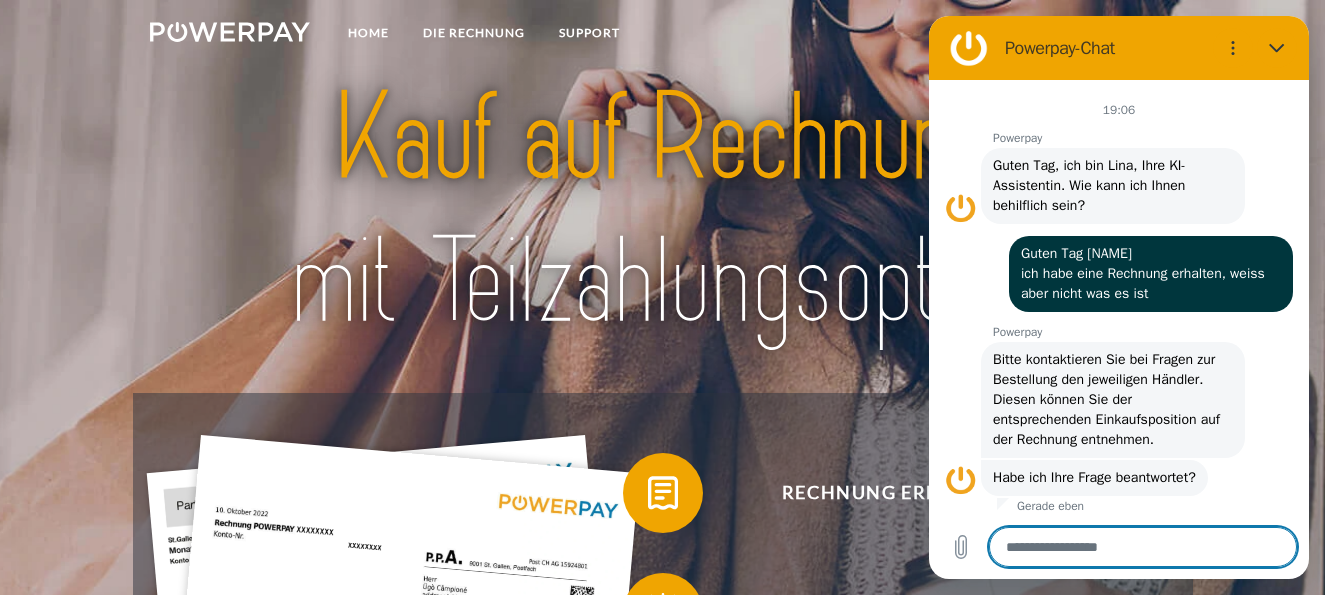 scroll, scrollTop: 100, scrollLeft: 0, axis: vertical 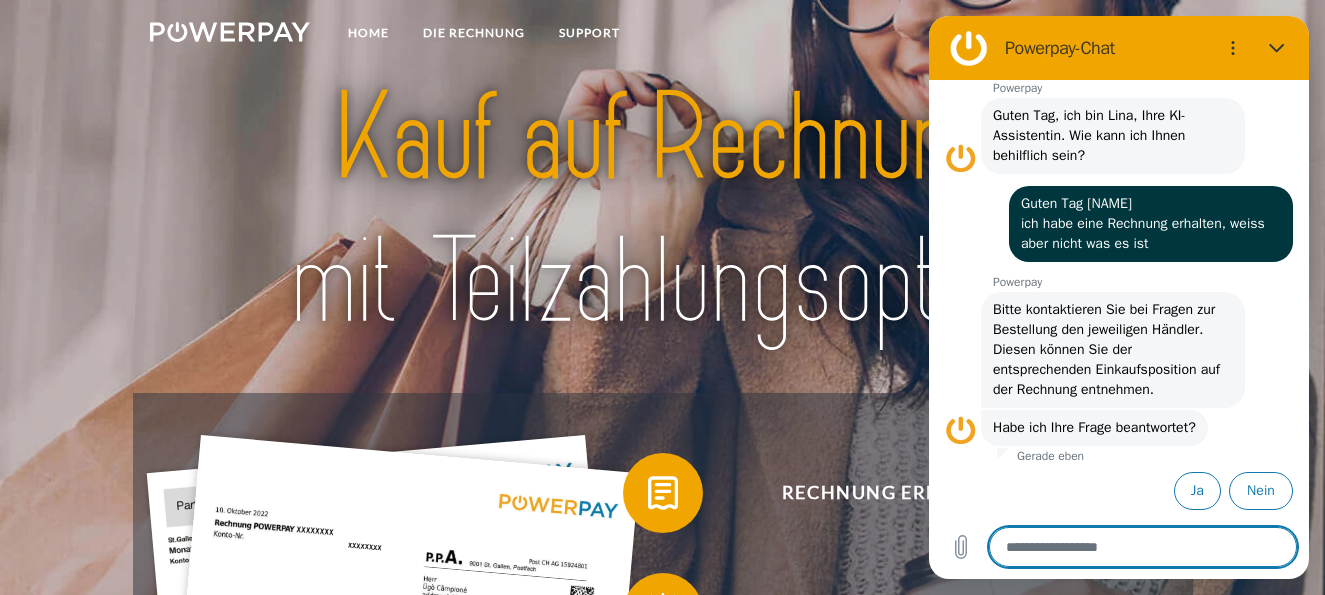type on "*" 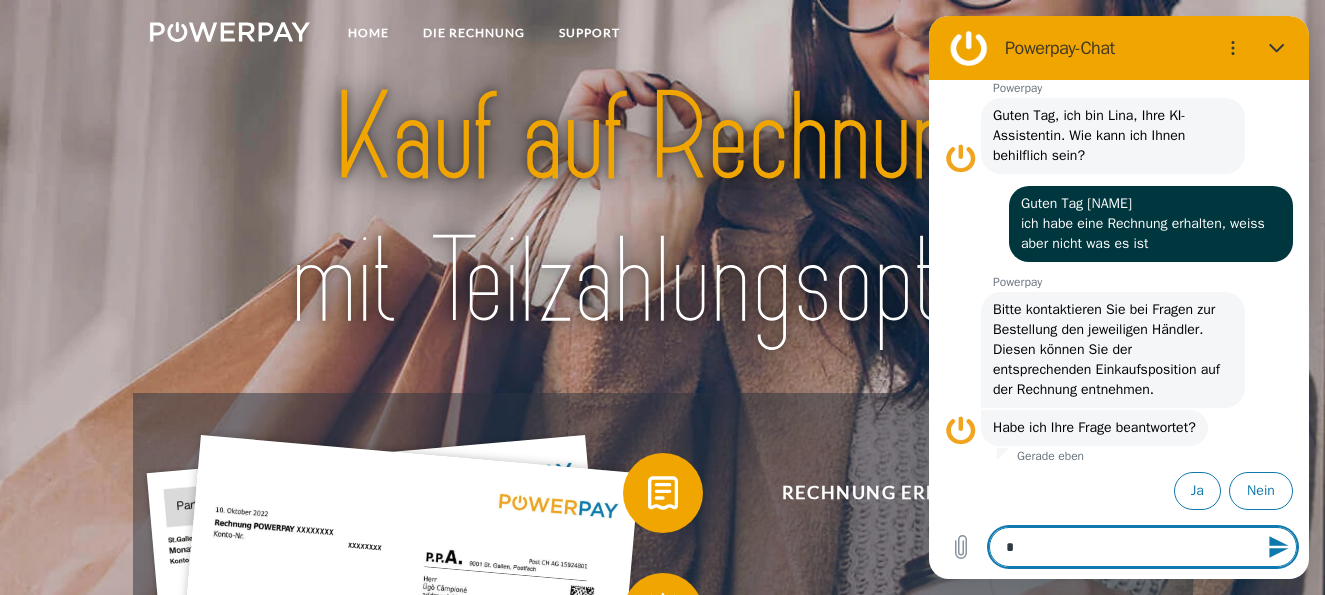 type on "**" 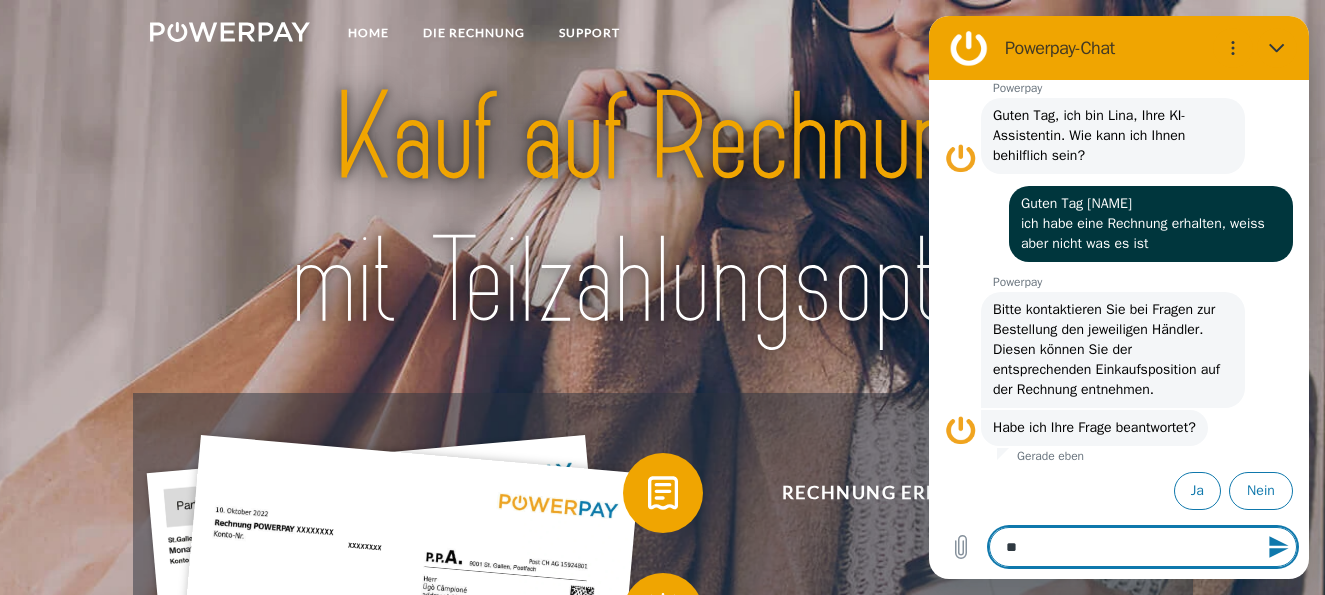 type on "***" 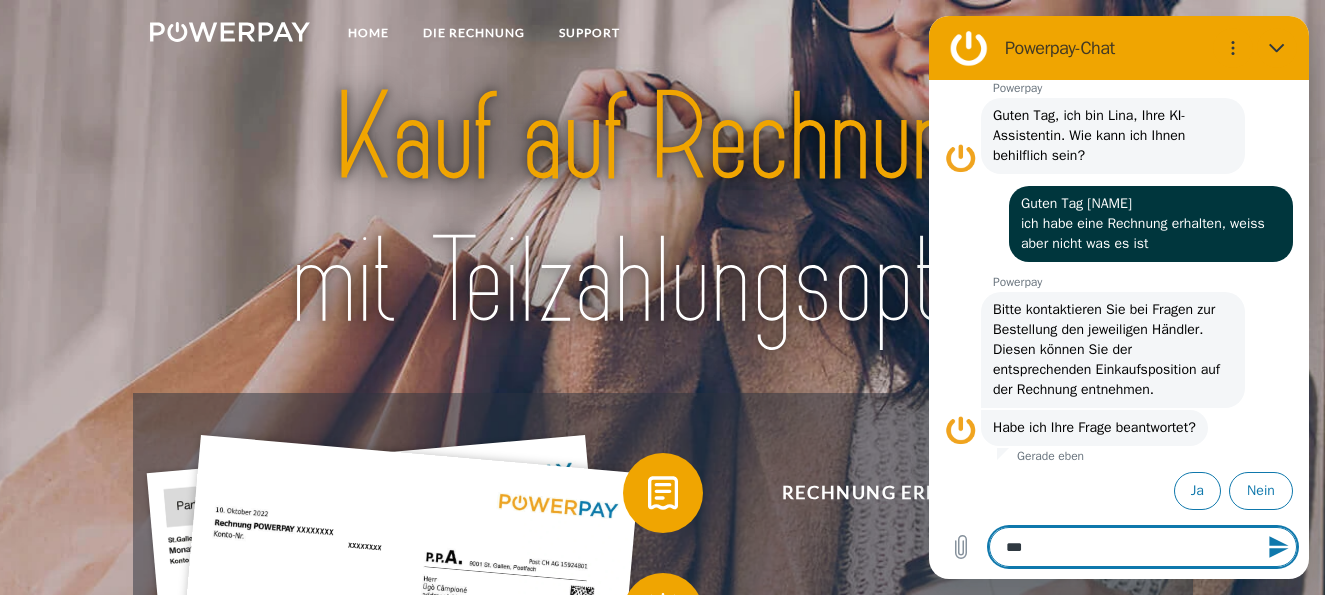type on "****" 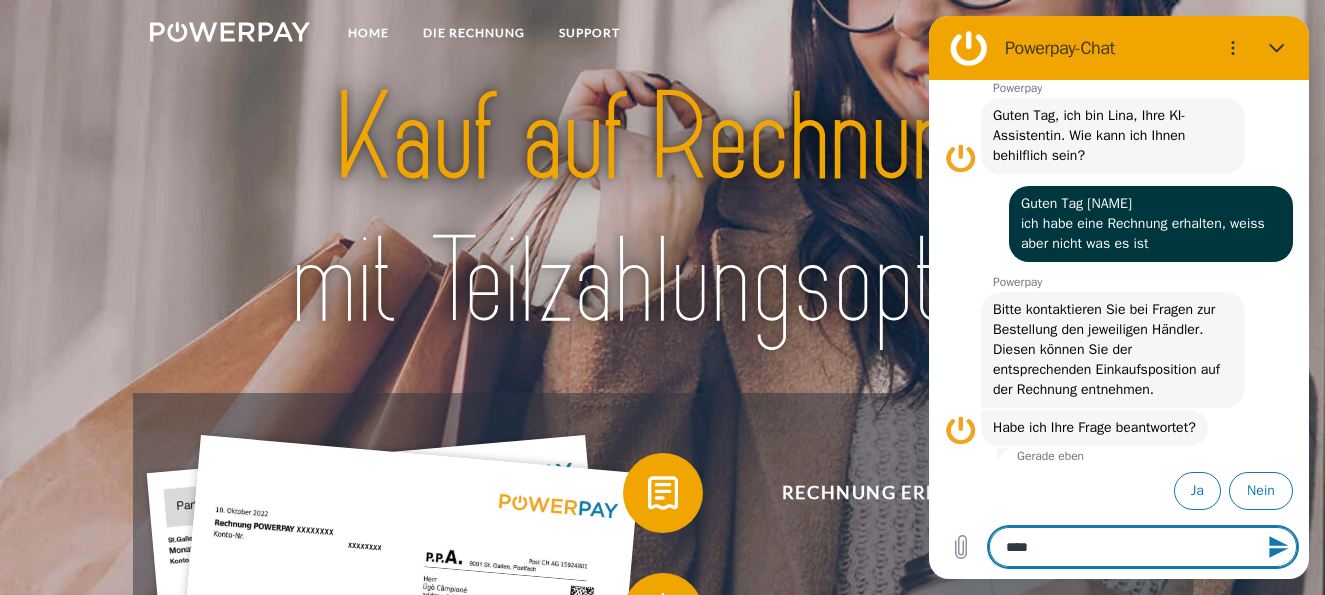 type on "*****" 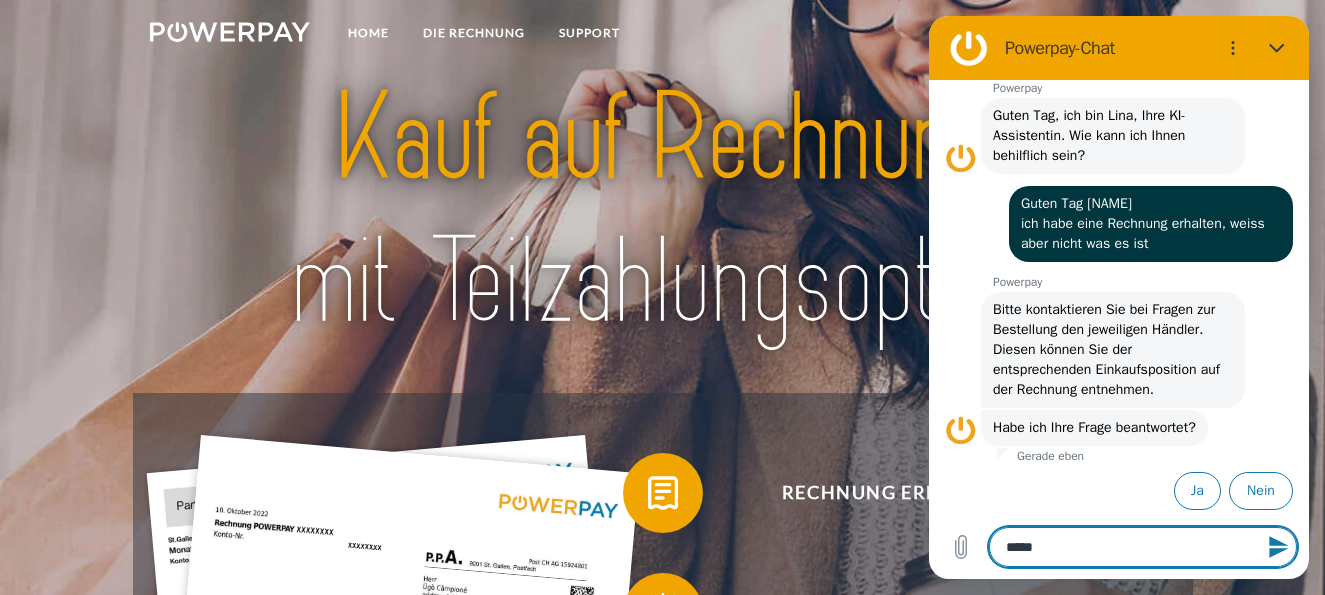 type on "*****" 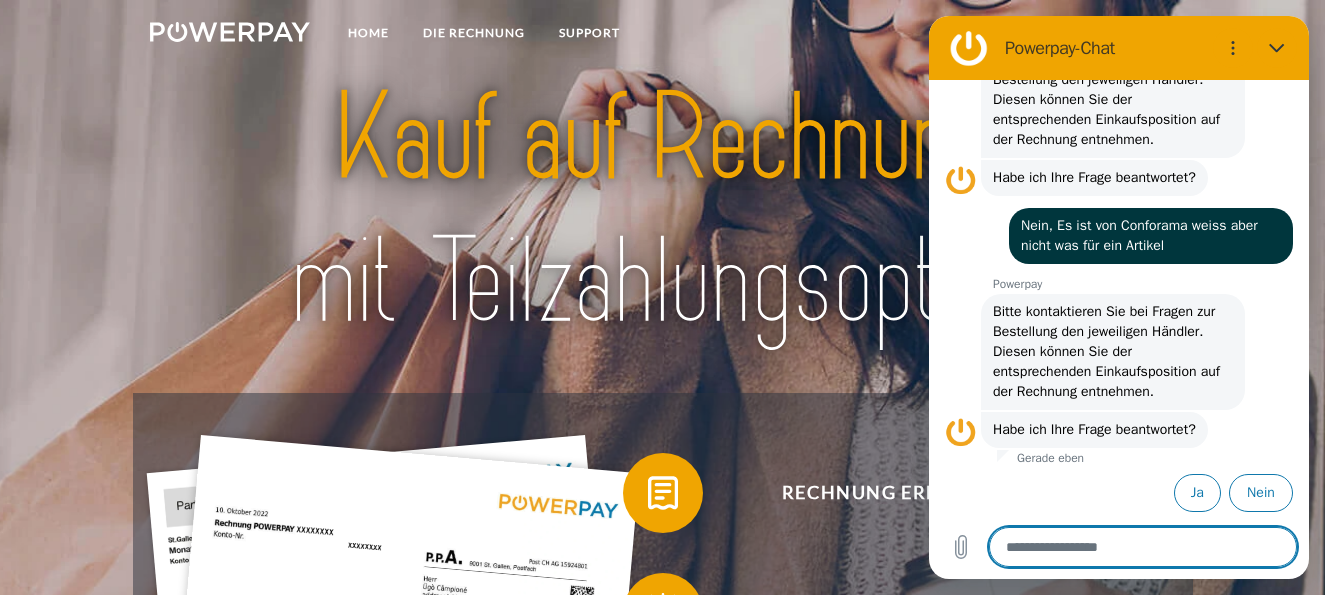 scroll, scrollTop: 352, scrollLeft: 0, axis: vertical 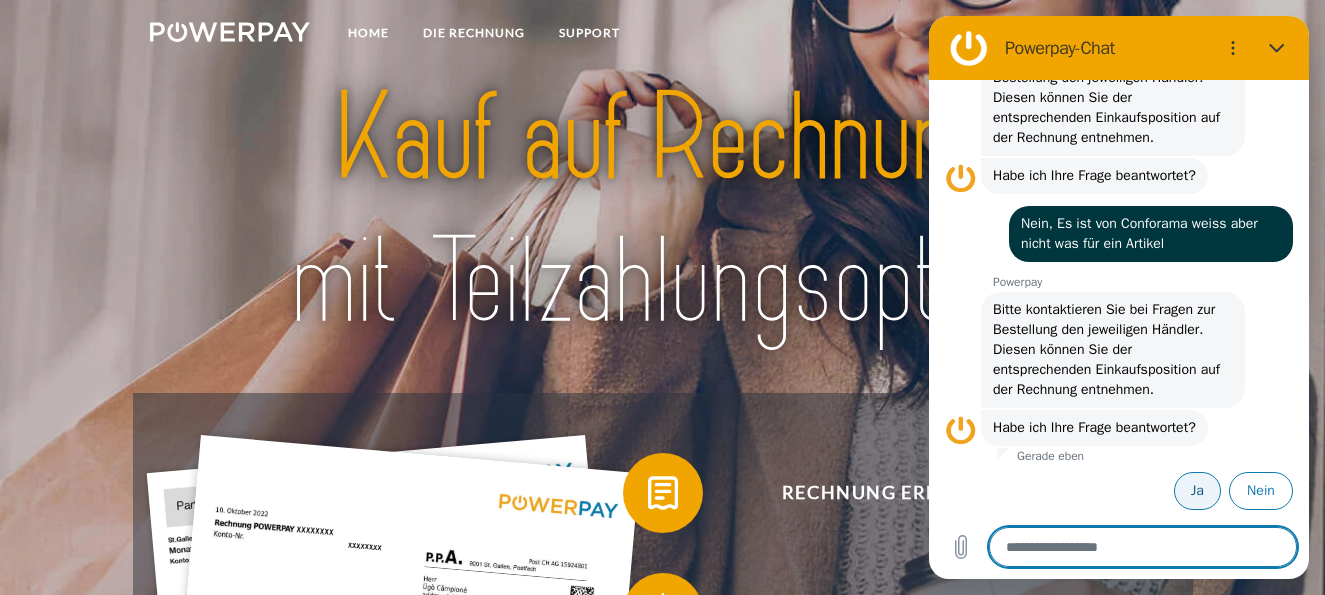 click on "Ja" at bounding box center (1197, 491) 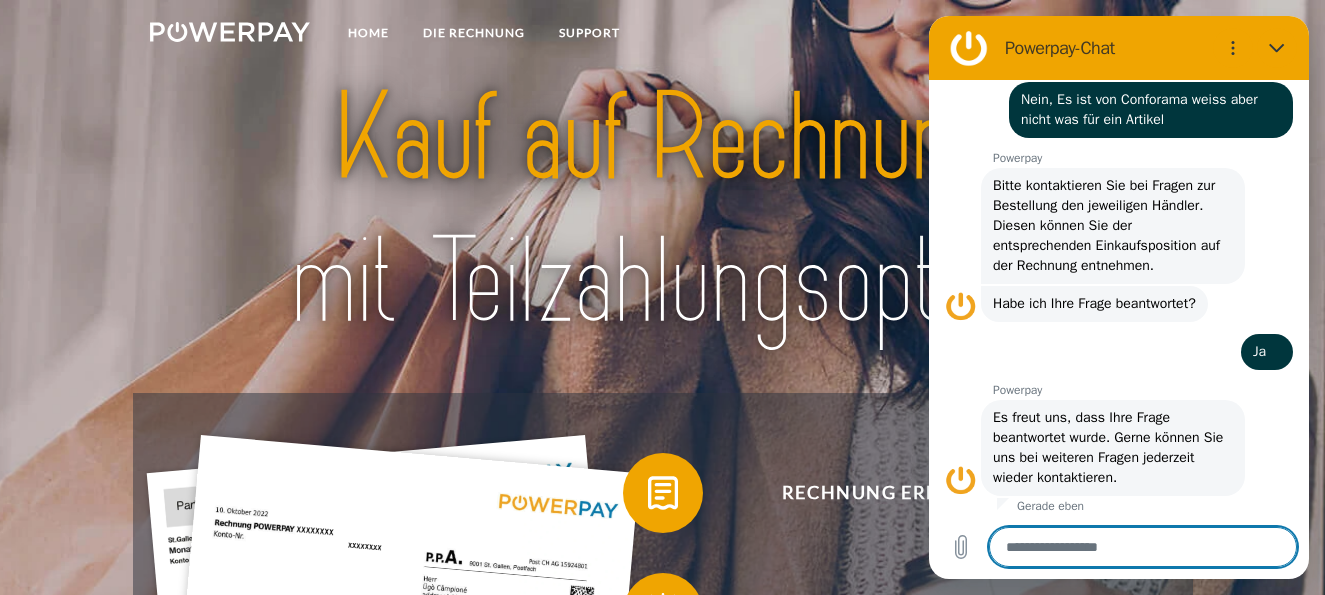 scroll, scrollTop: 480, scrollLeft: 0, axis: vertical 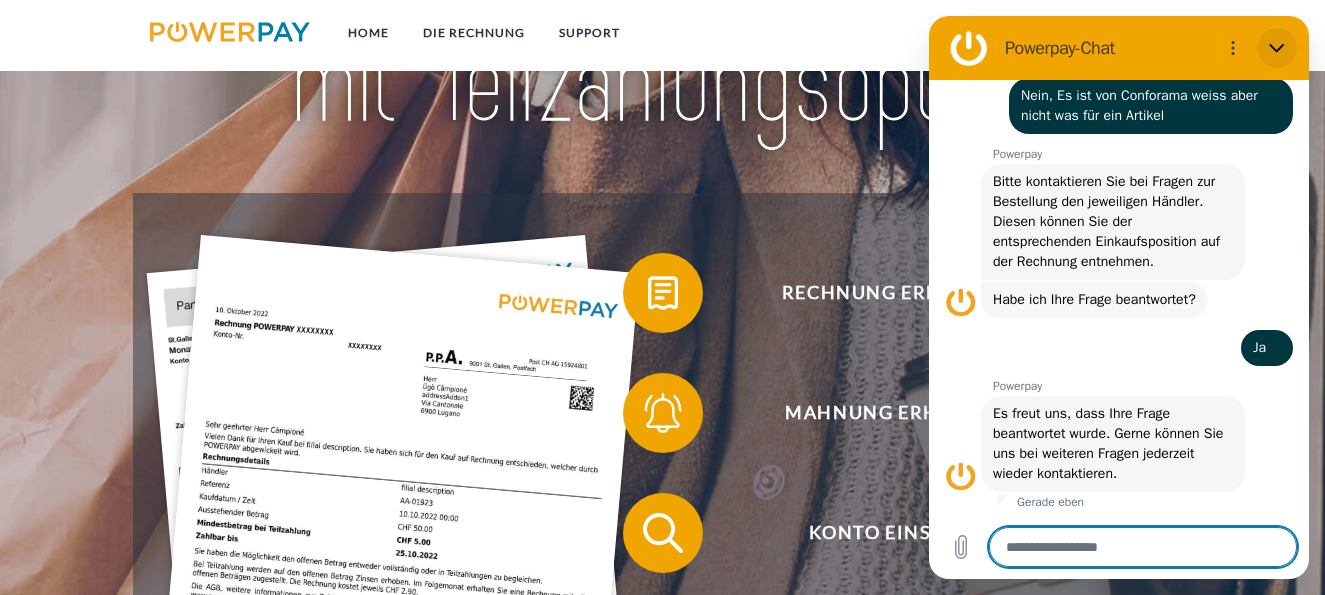 click 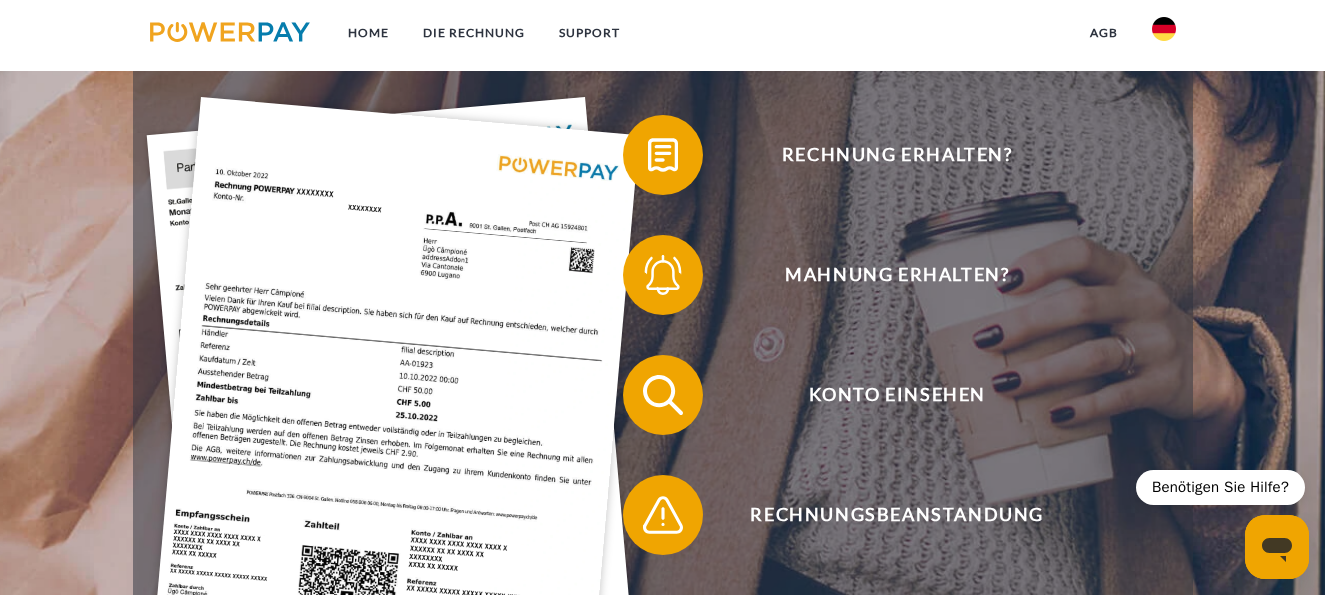 scroll, scrollTop: 400, scrollLeft: 0, axis: vertical 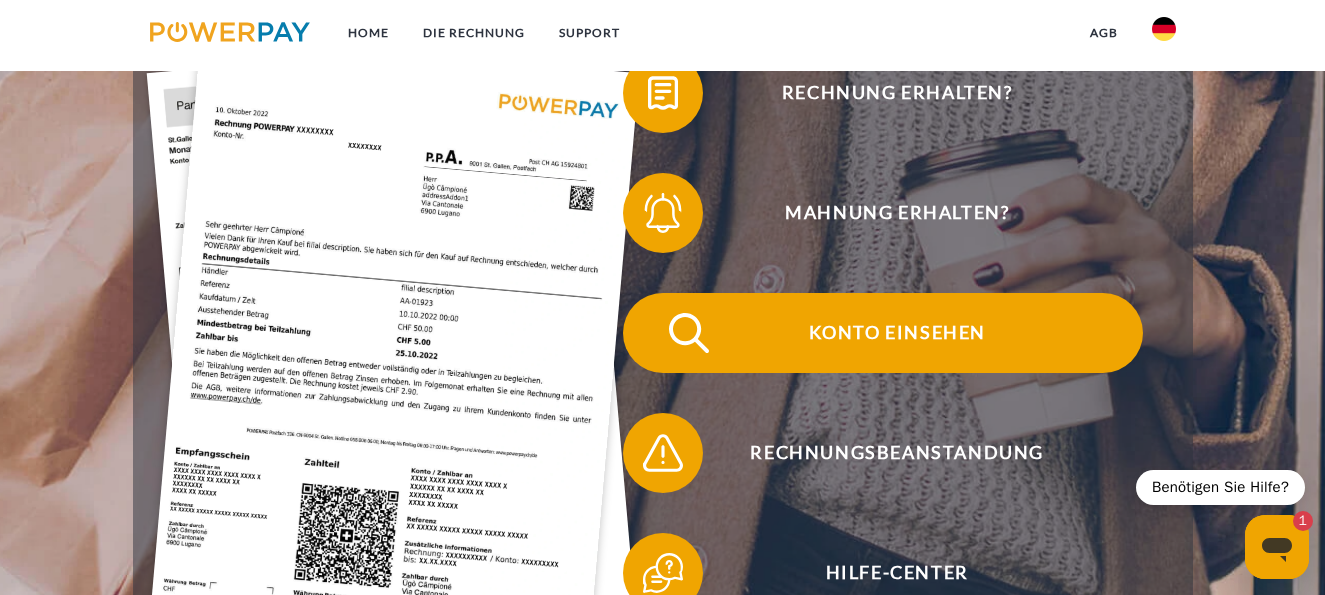 click on "Konto einsehen" at bounding box center [897, 333] 